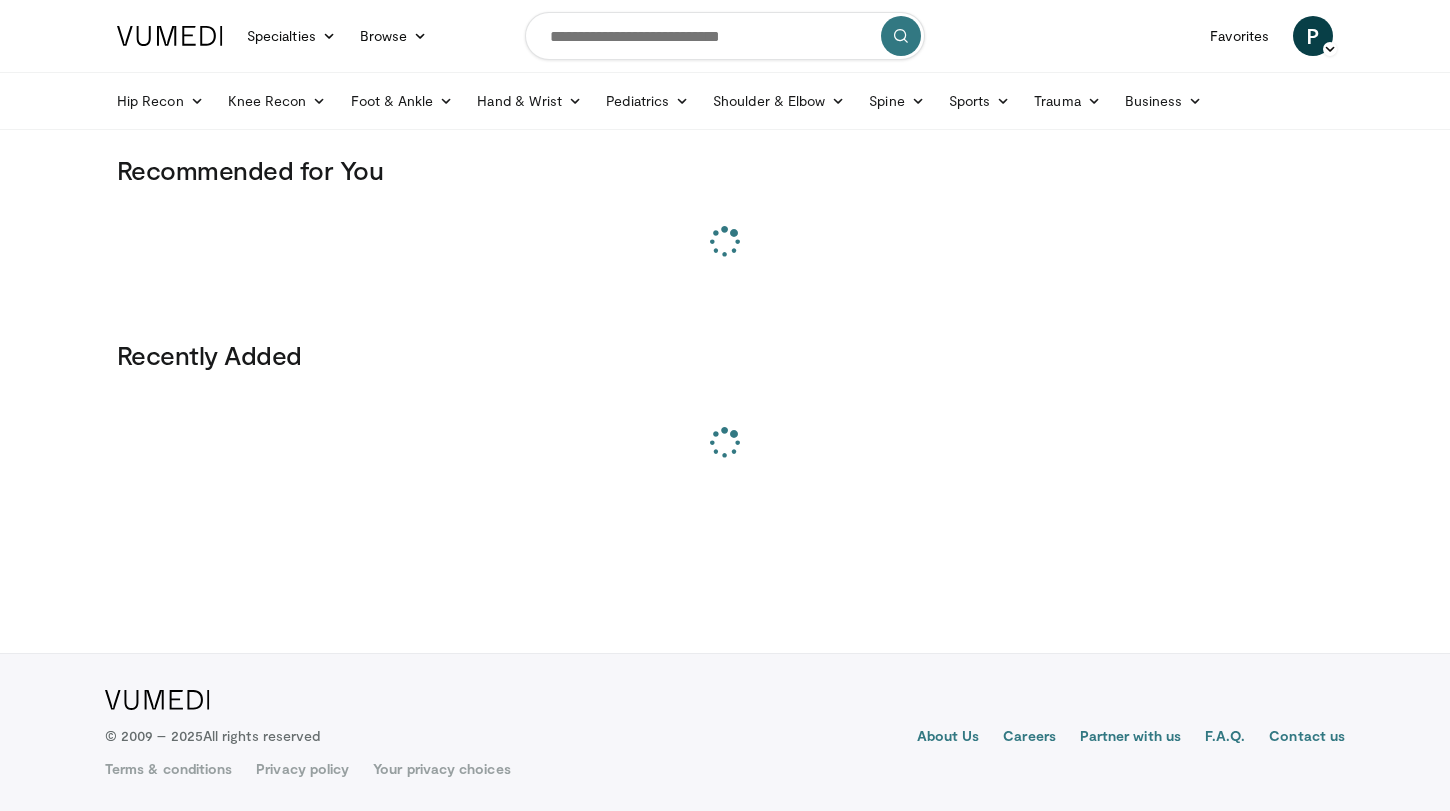 scroll, scrollTop: 0, scrollLeft: 0, axis: both 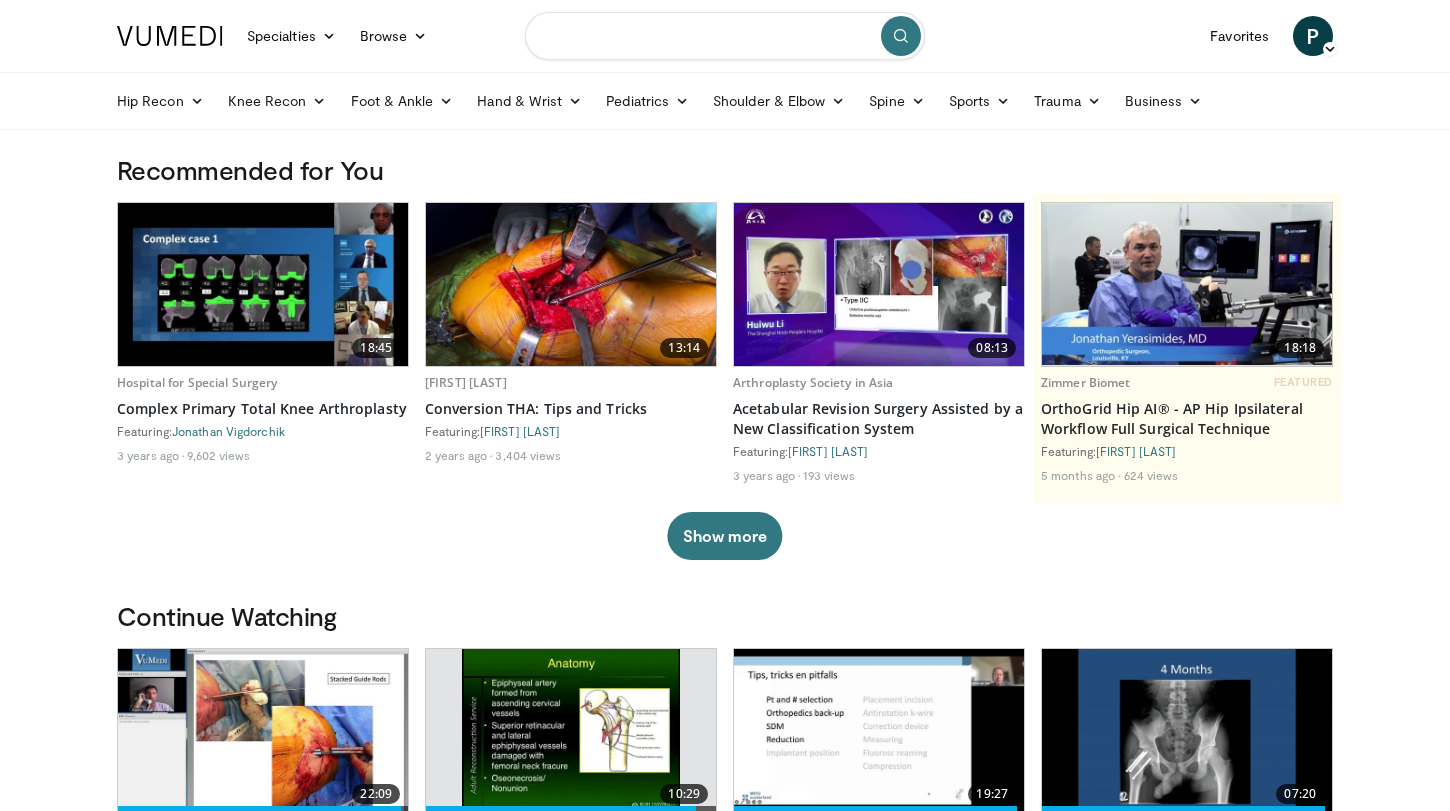 click at bounding box center [725, 36] 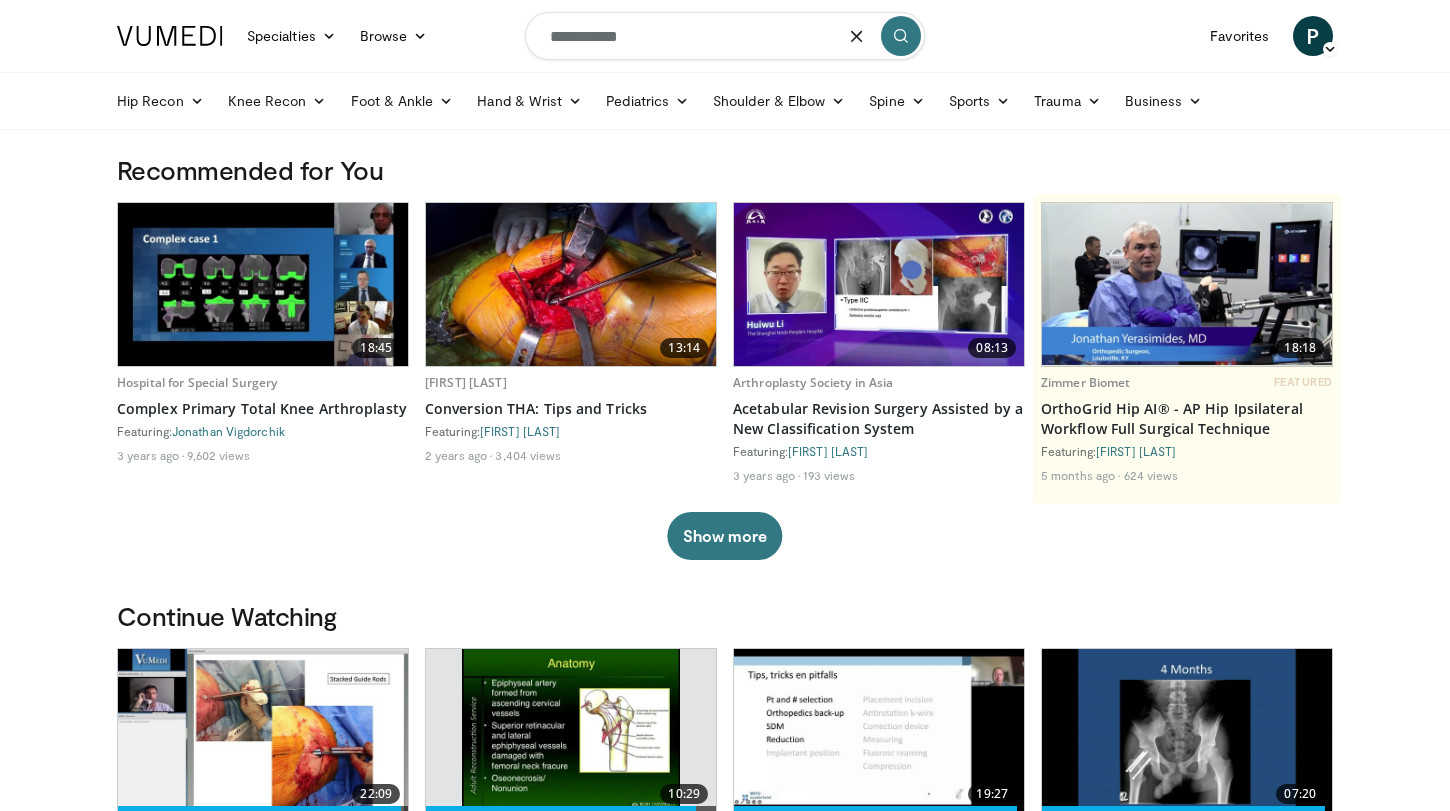type on "**********" 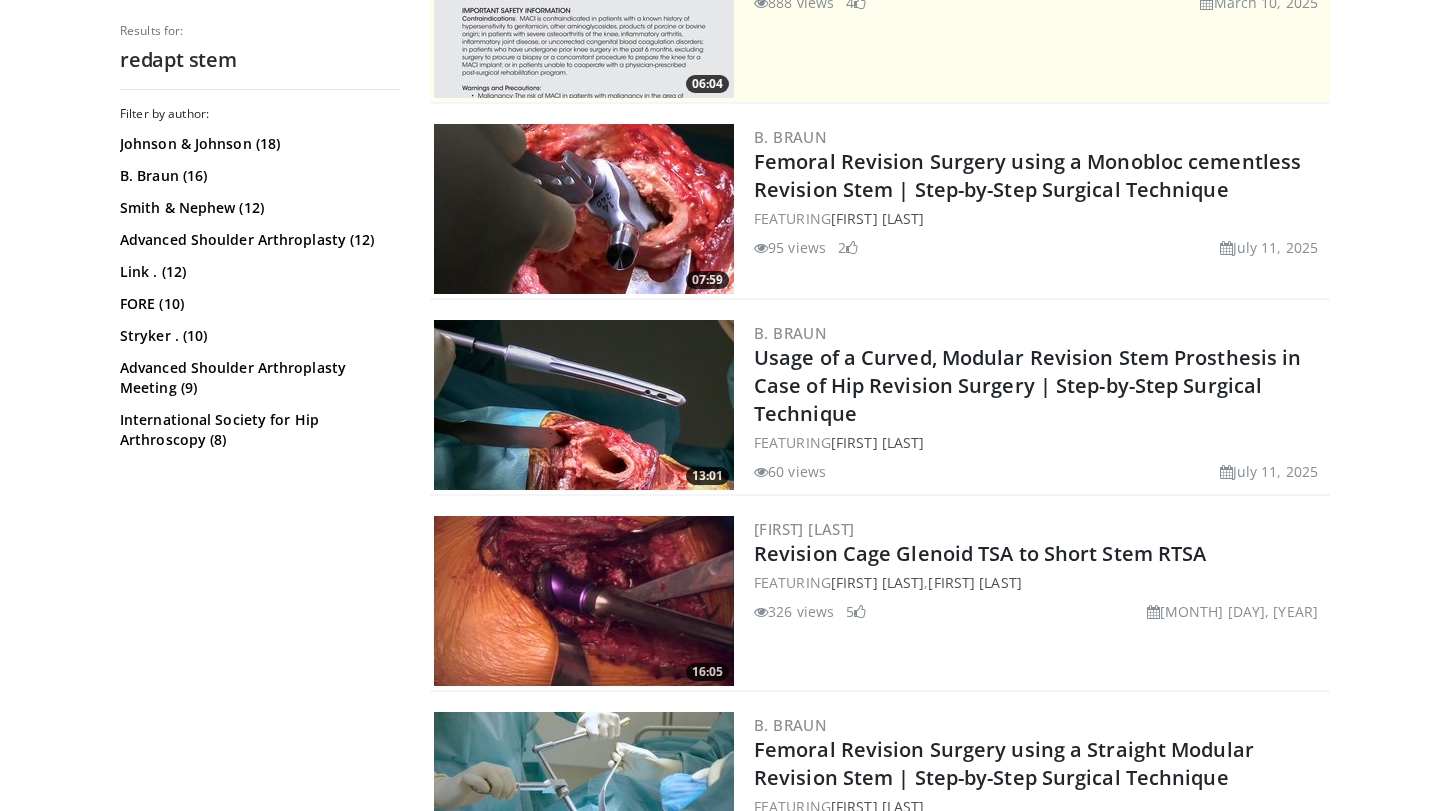 scroll, scrollTop: 509, scrollLeft: 0, axis: vertical 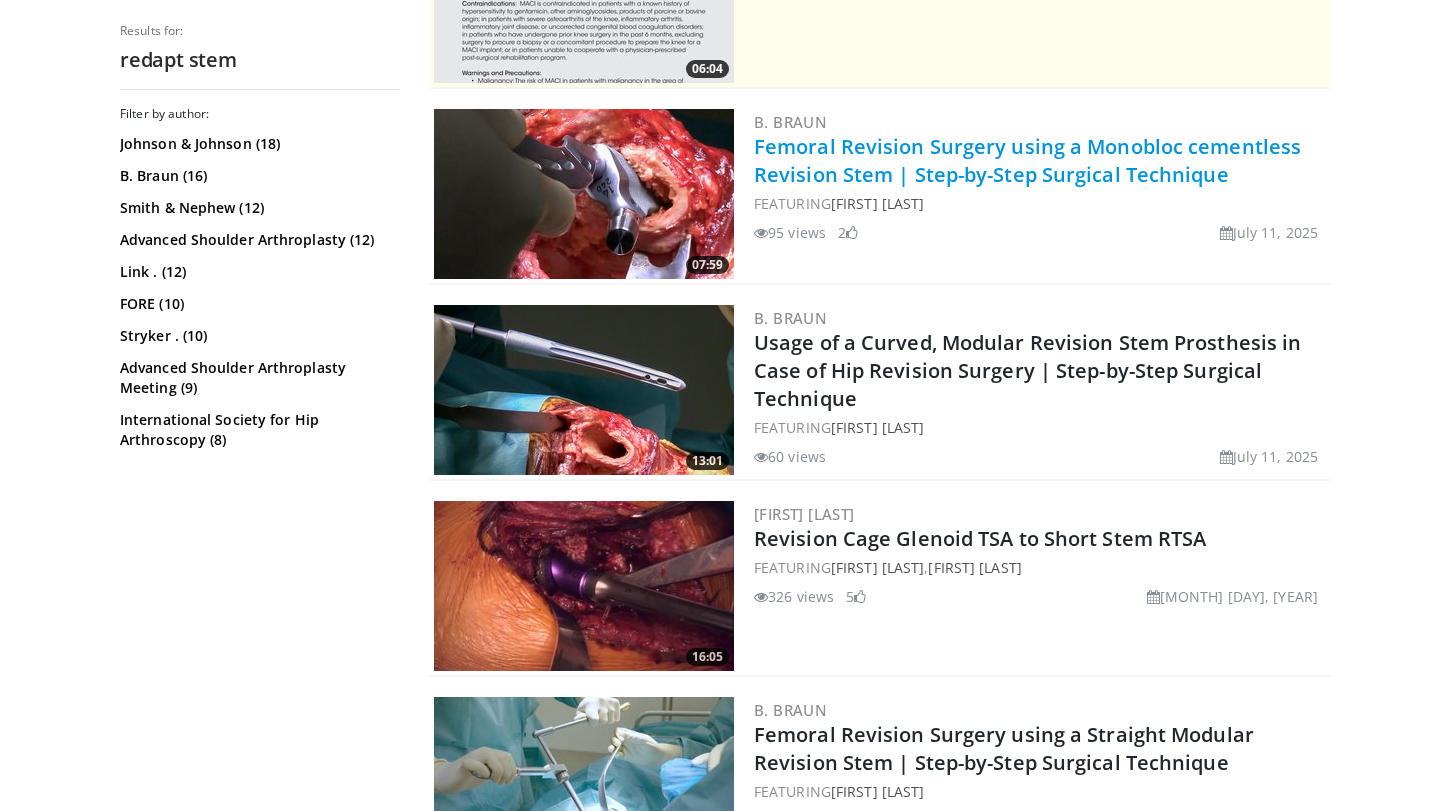 click on "Femoral Revision Surgery using a Monobloc cementless Revision Stem | Step-by-Step Surgical Technique" at bounding box center (1027, 160) 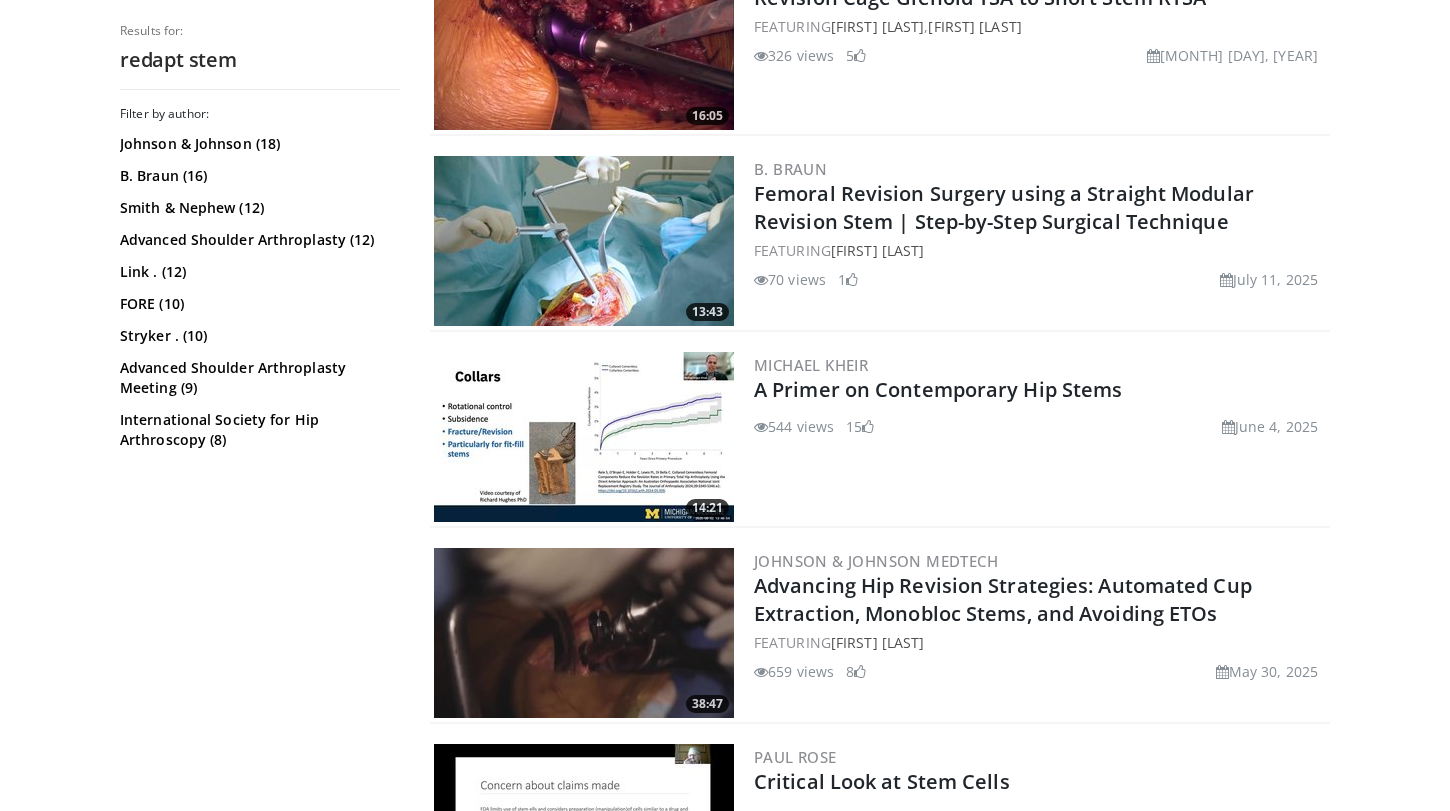 scroll, scrollTop: 1101, scrollLeft: 0, axis: vertical 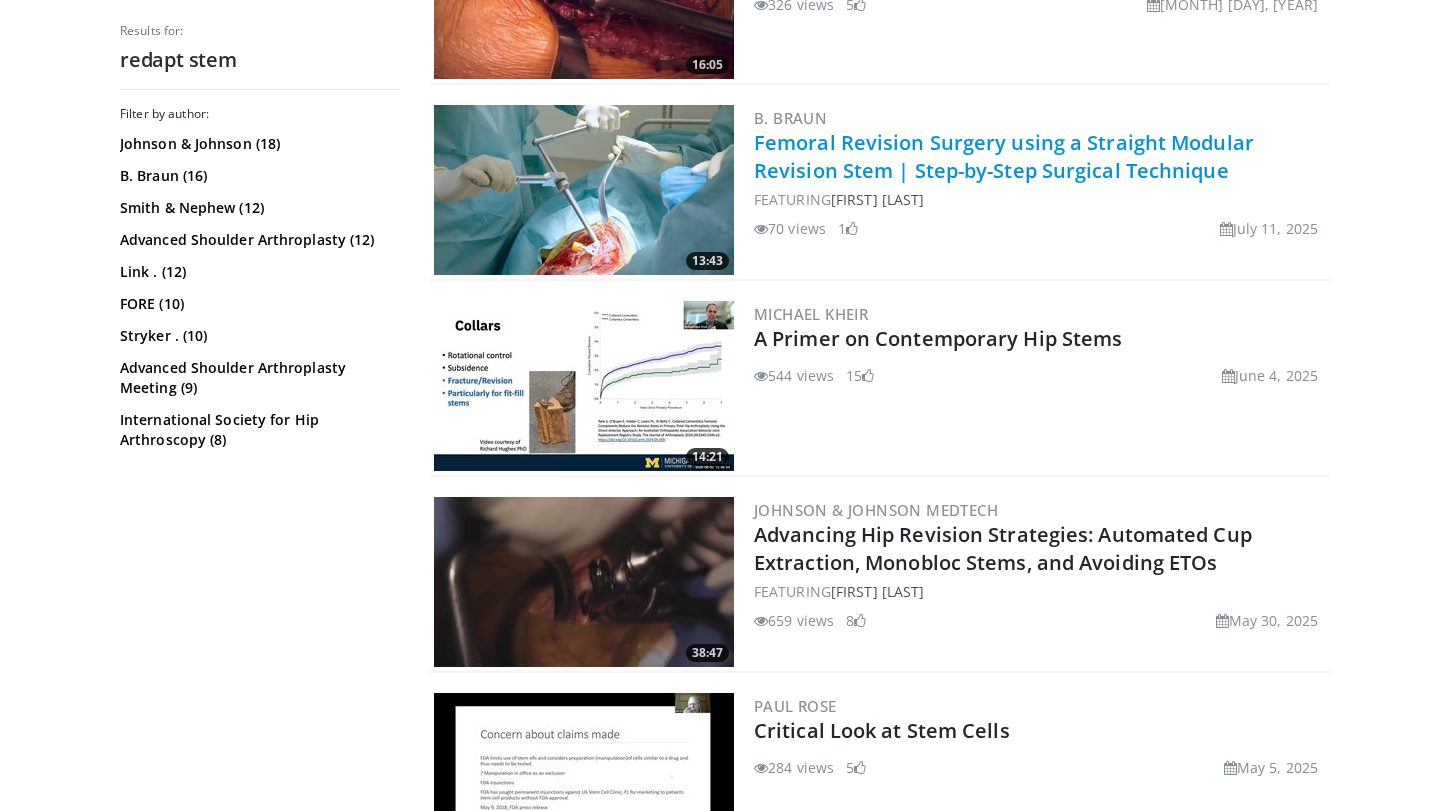 click on "Femoral Revision Surgery using a Straight Modular Revision Stem | Step-by-Step Surgical Technique" at bounding box center (1004, 156) 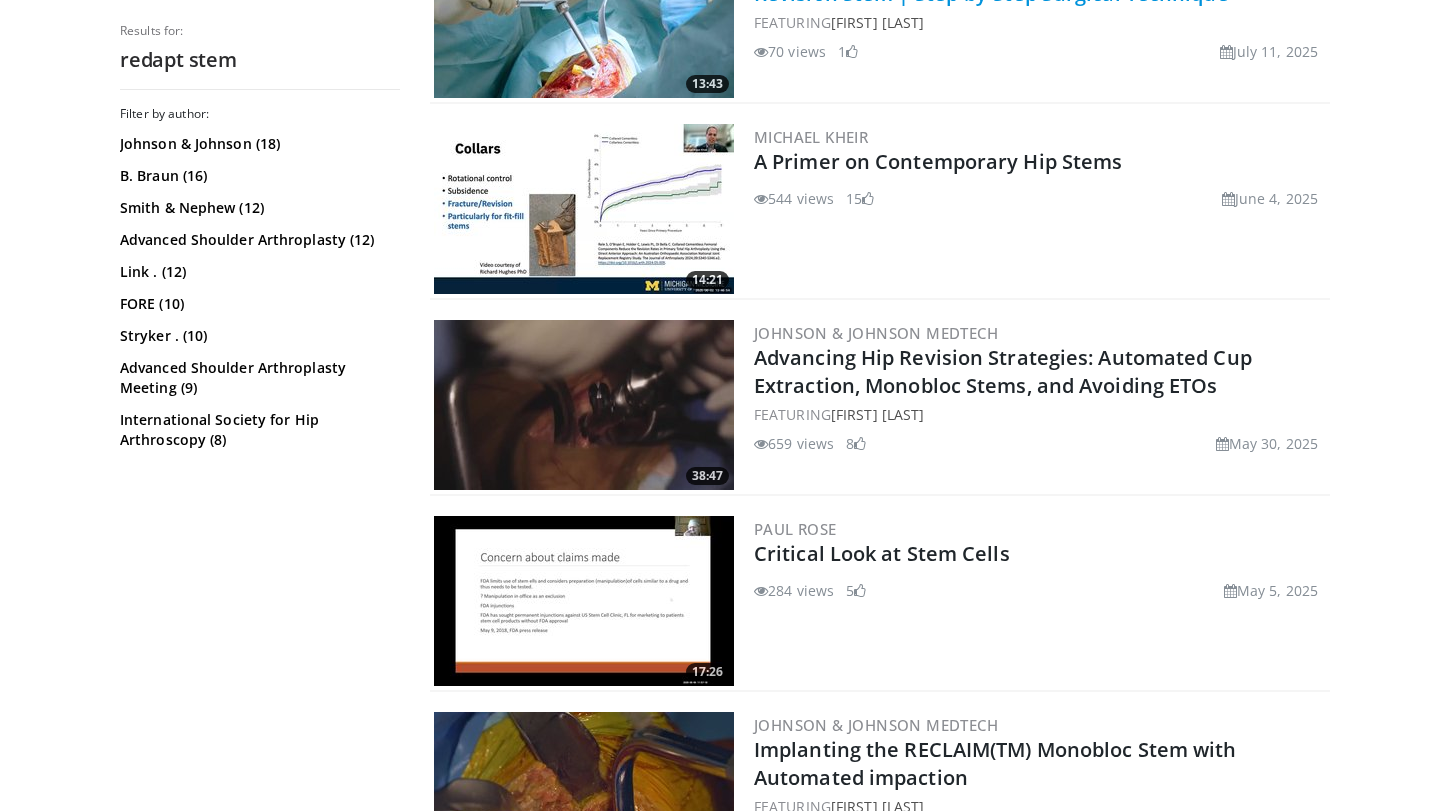 scroll, scrollTop: 1279, scrollLeft: 0, axis: vertical 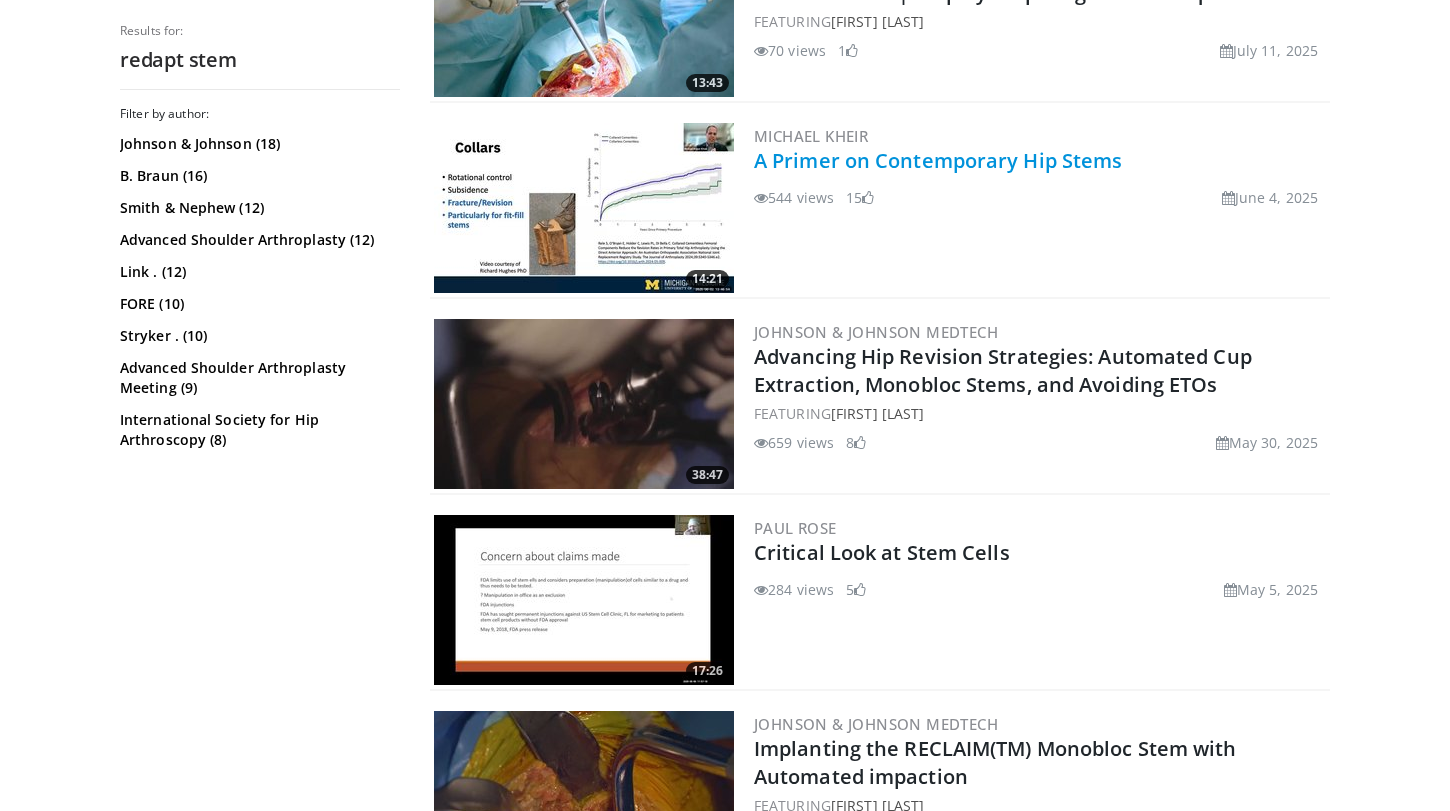 click on "A Primer on Contemporary Hip Stems" at bounding box center [938, 160] 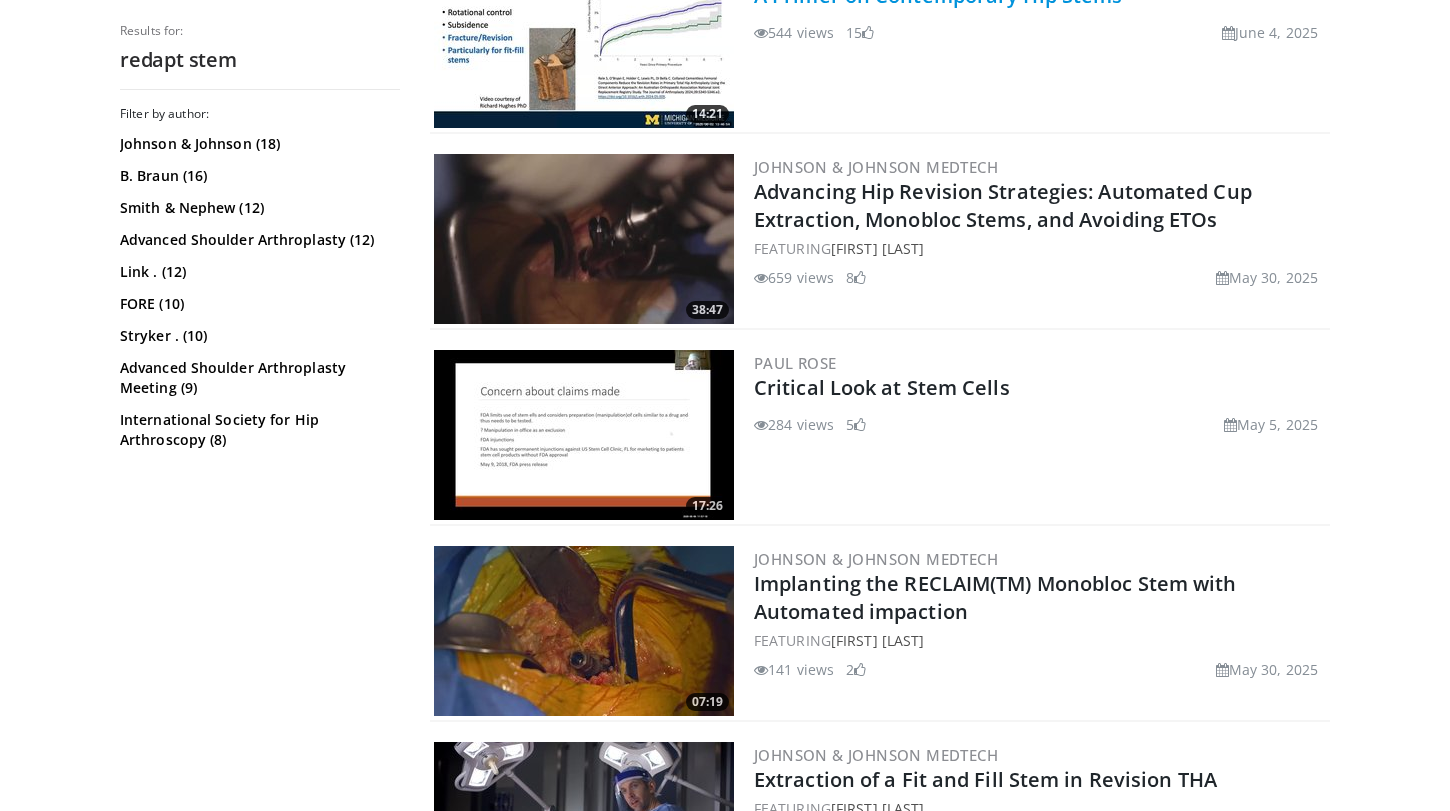 scroll, scrollTop: 1445, scrollLeft: 0, axis: vertical 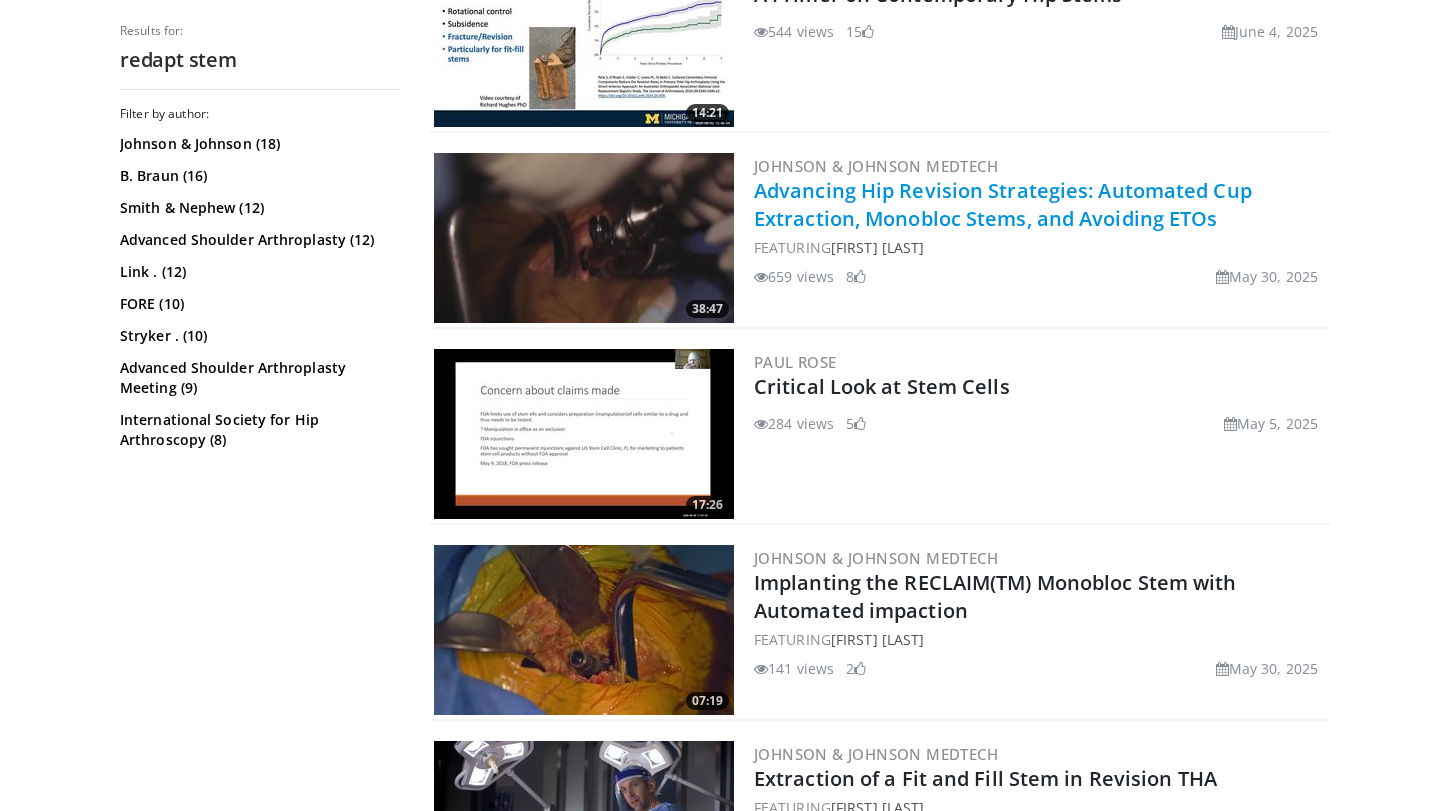 click on "Advancing Hip Revision Strategies: Automated Cup Extraction, Monobloc Stems, and Avoiding ETOs" at bounding box center [1003, 204] 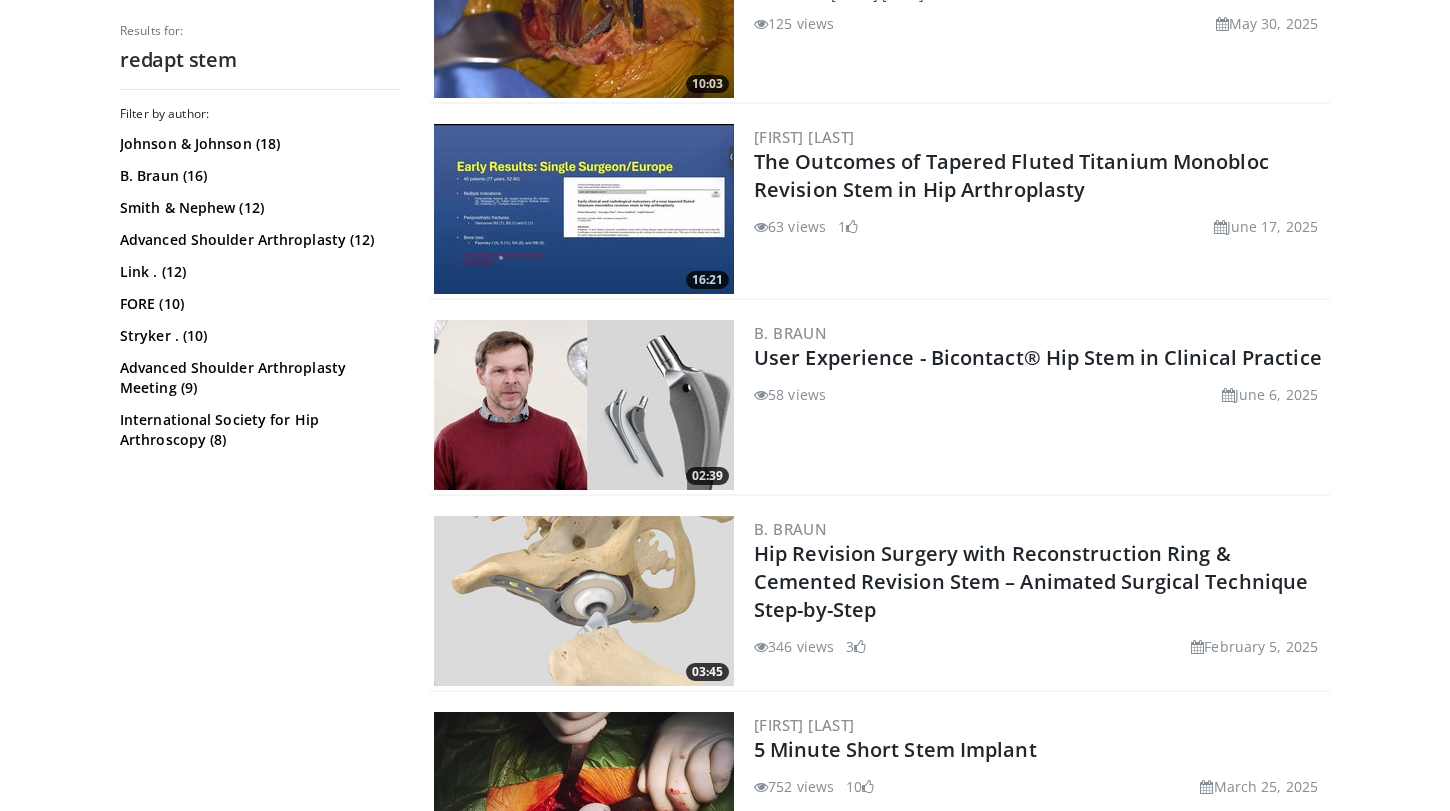 scroll, scrollTop: 2653, scrollLeft: 0, axis: vertical 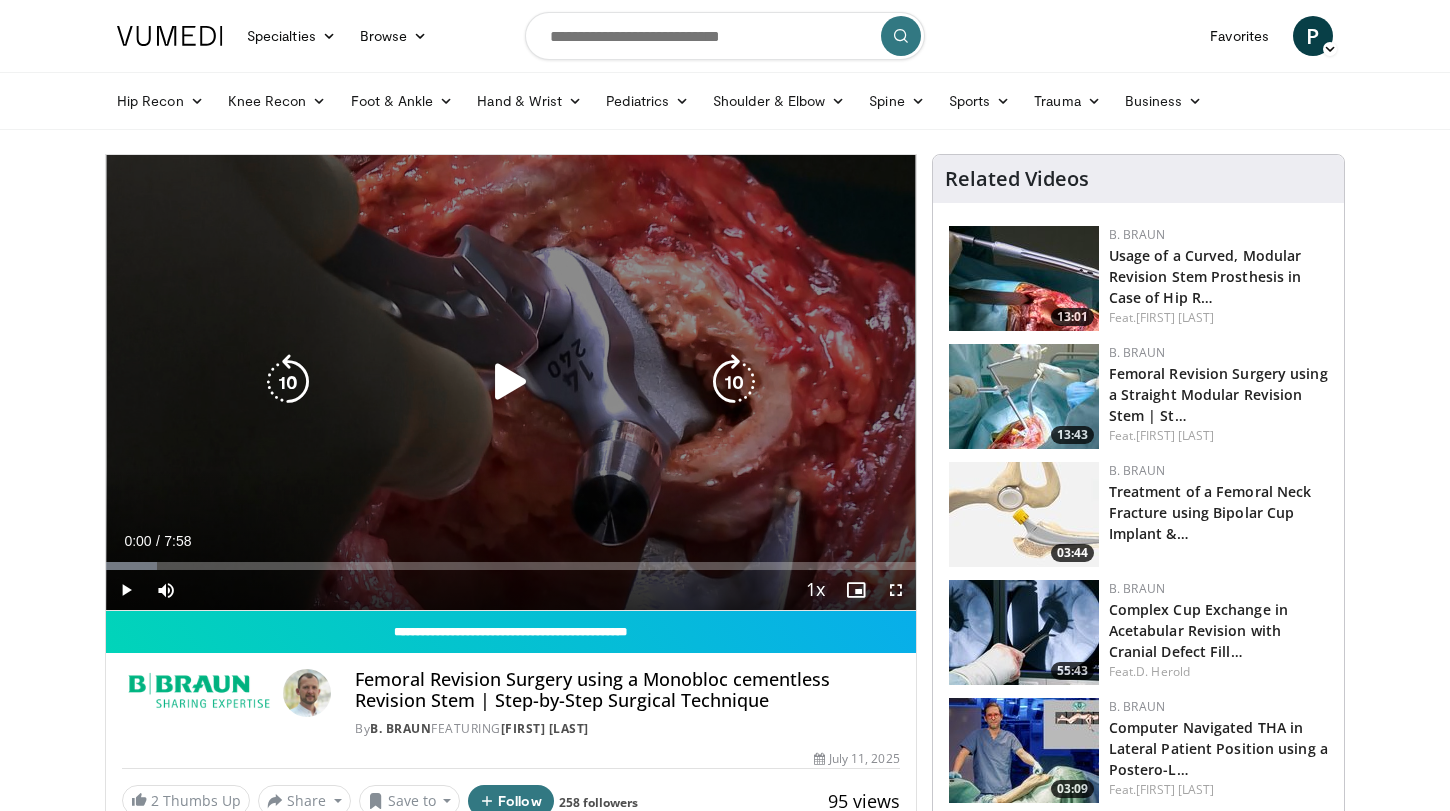 click at bounding box center [511, 382] 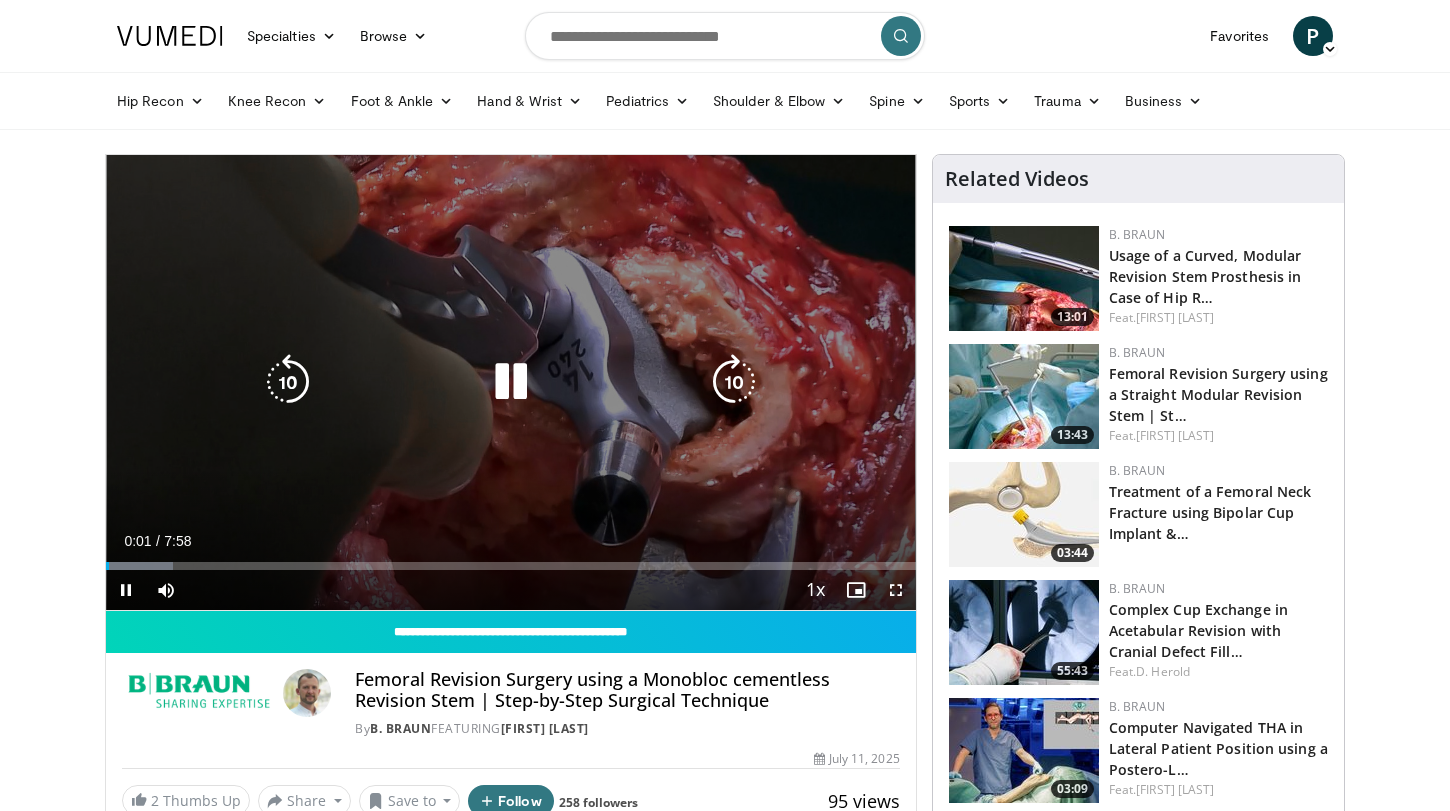 type 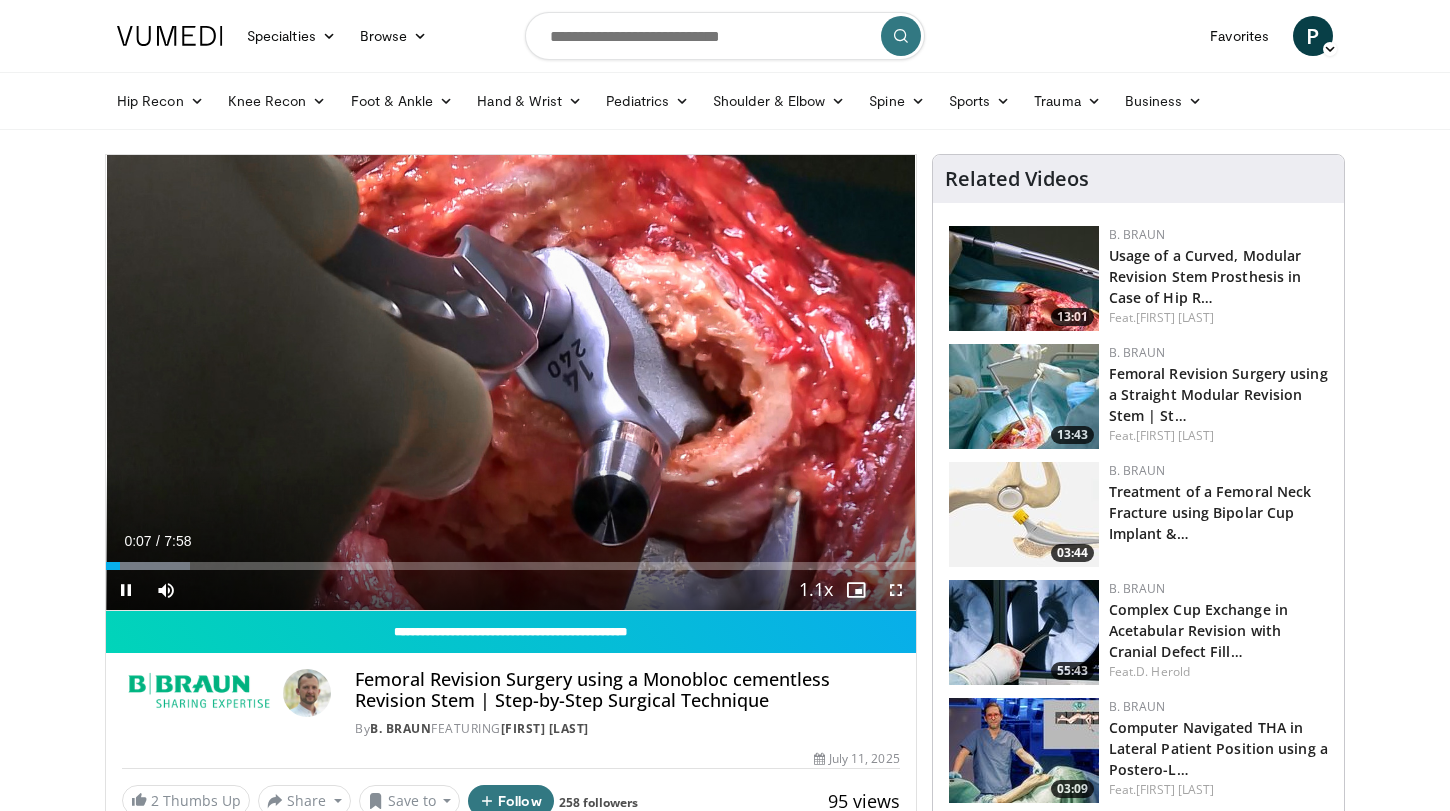 click at bounding box center (896, 590) 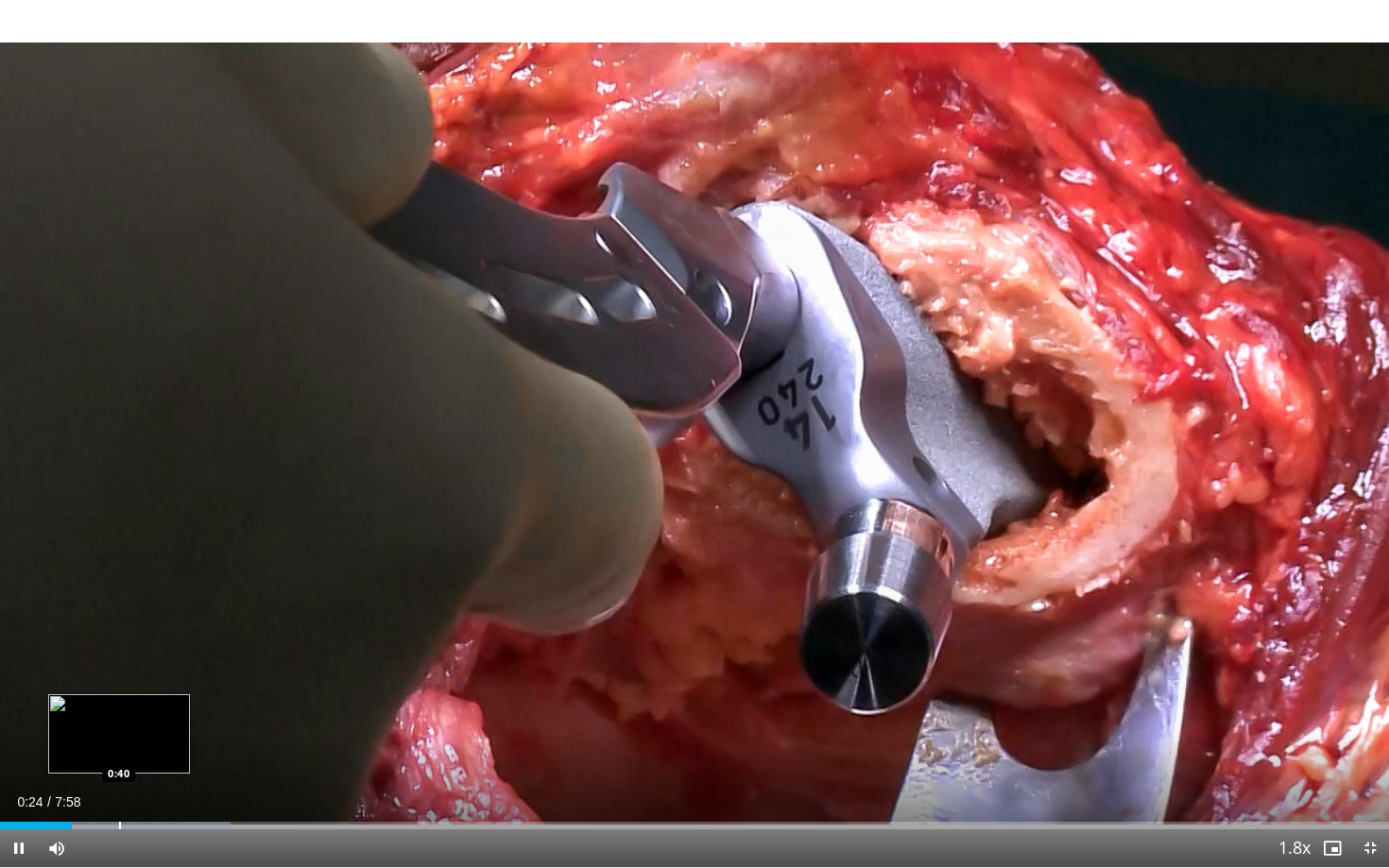 click at bounding box center (120, 825) 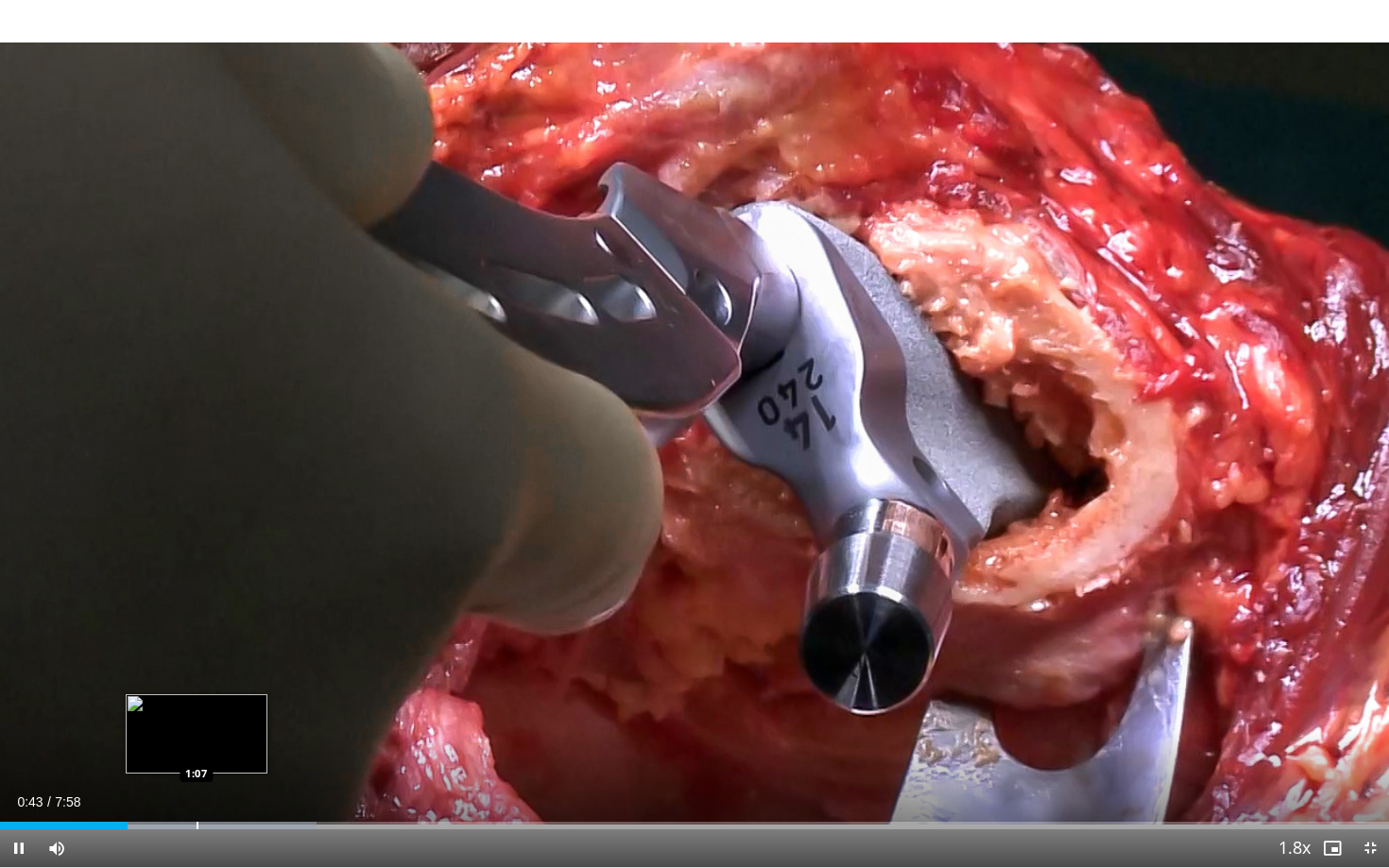 click on "10 seconds
Tap to unmute" at bounding box center (694, 434) 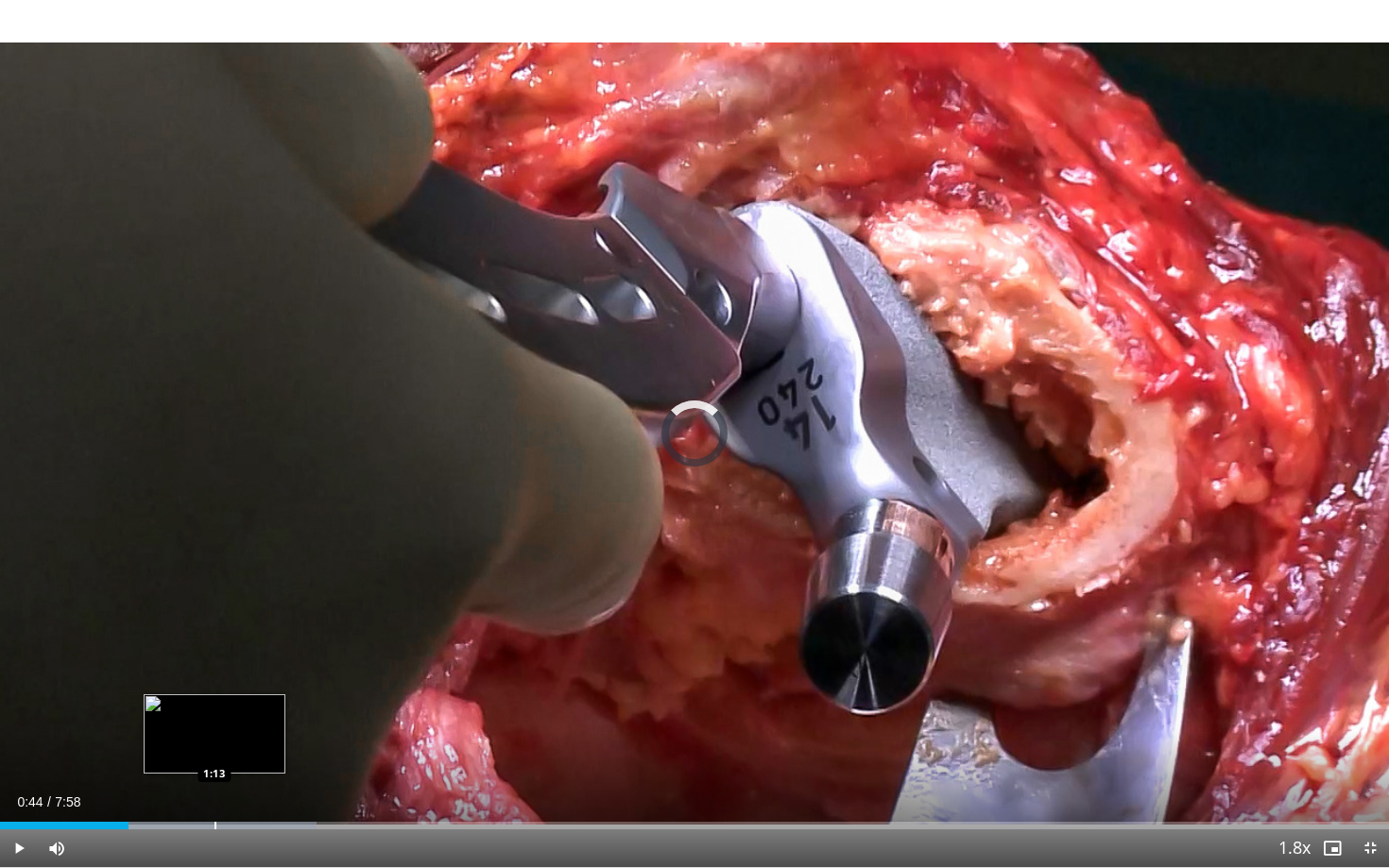 click at bounding box center [215, 825] 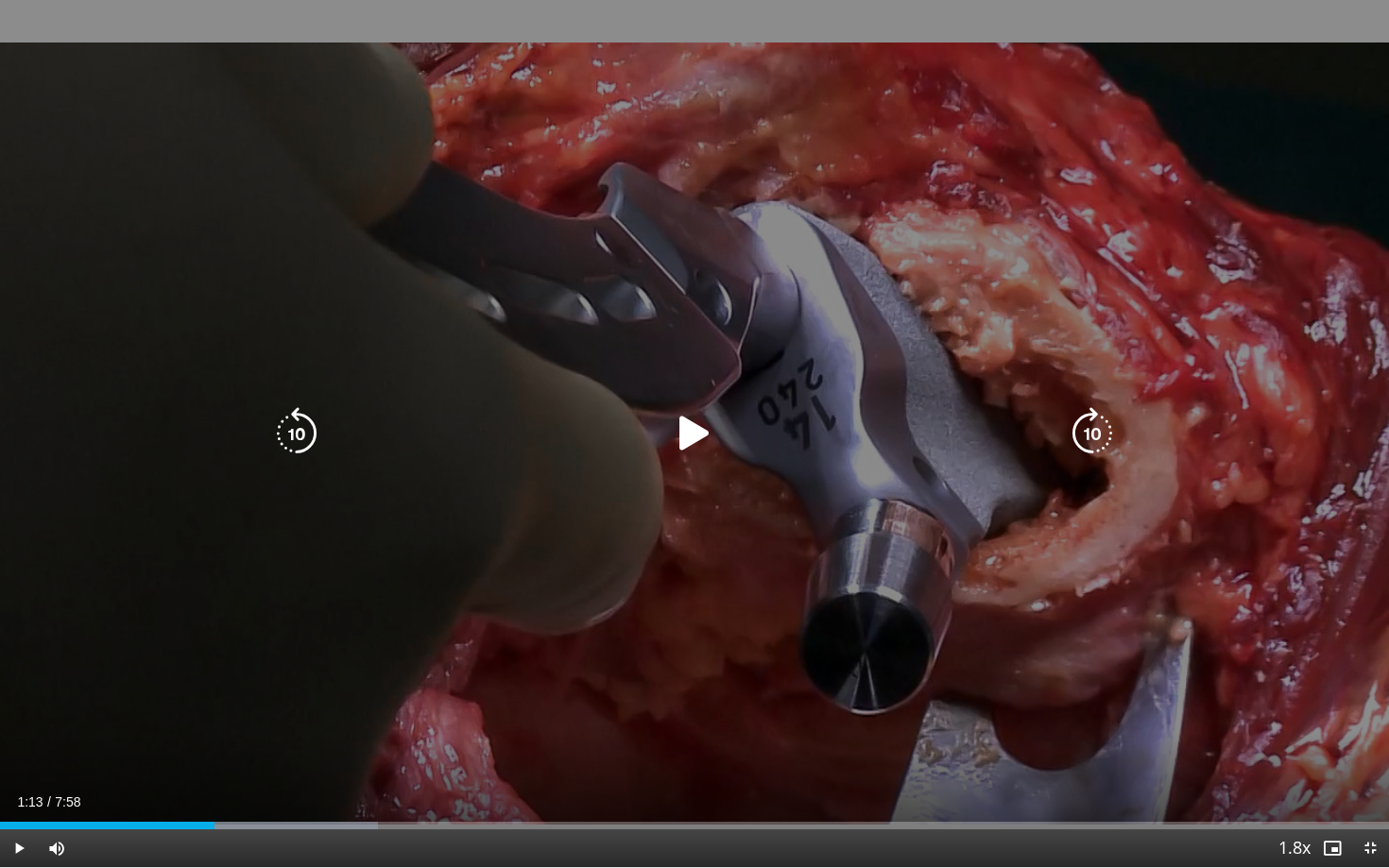 click on "10 seconds
Tap to unmute" at bounding box center (694, 434) 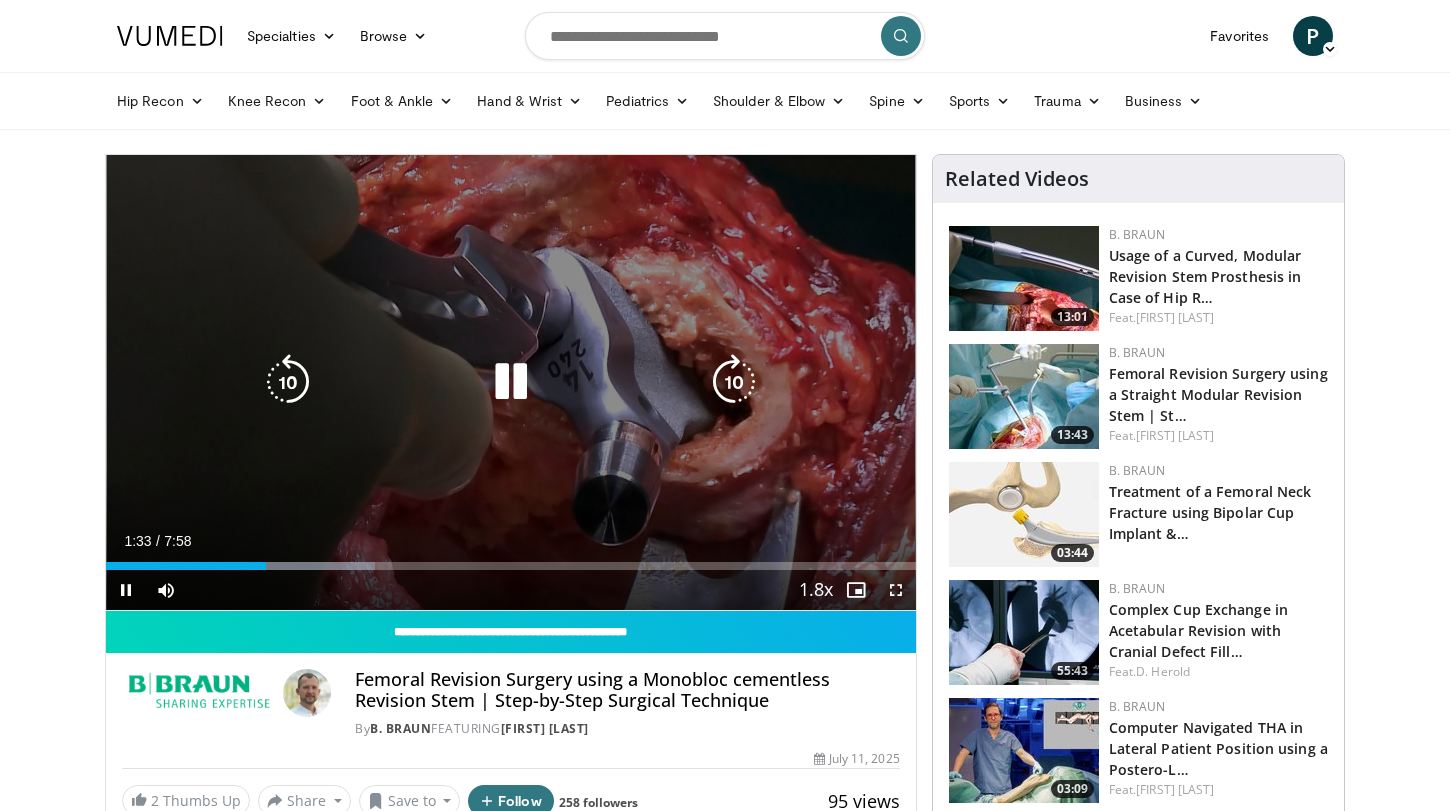 click at bounding box center (511, 382) 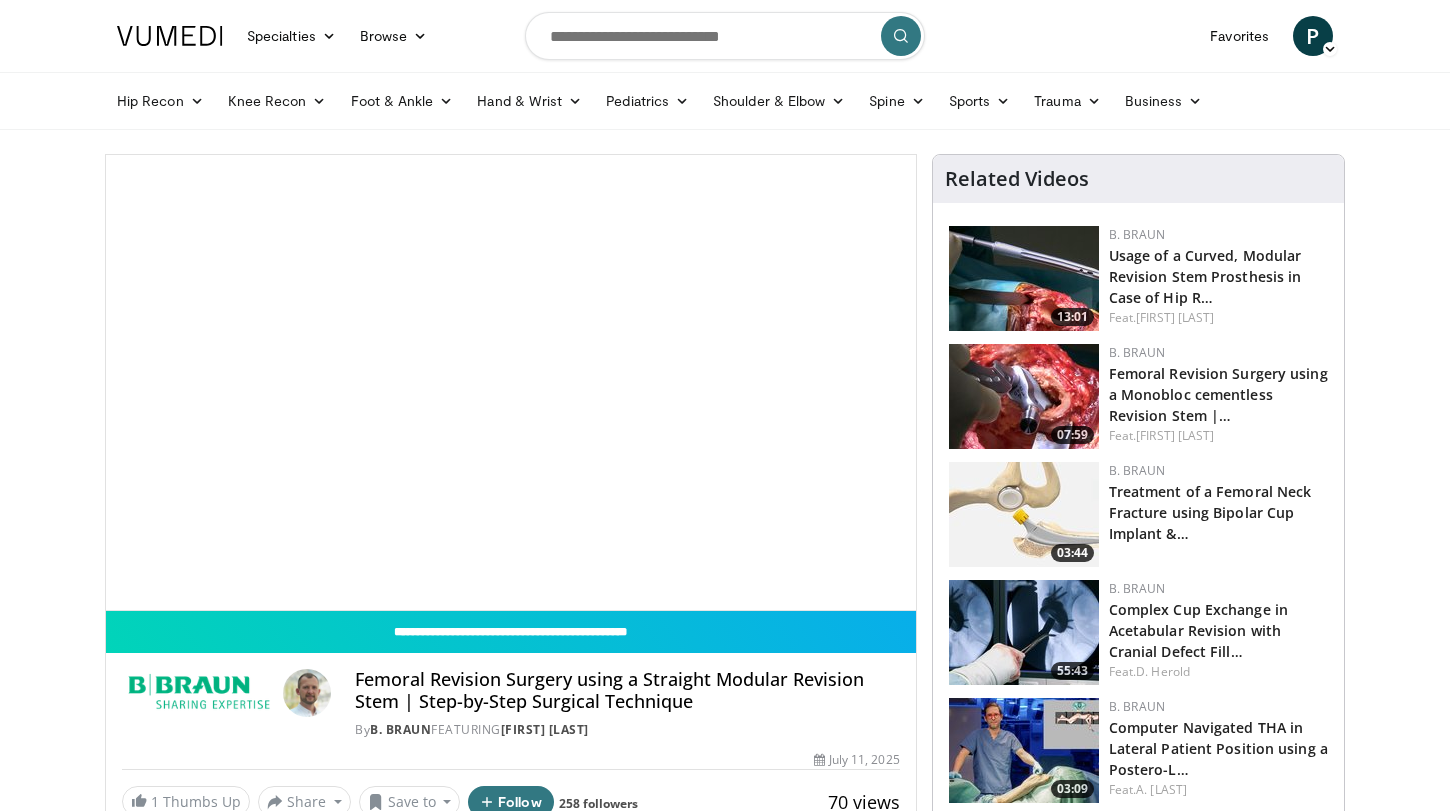 scroll, scrollTop: 0, scrollLeft: 0, axis: both 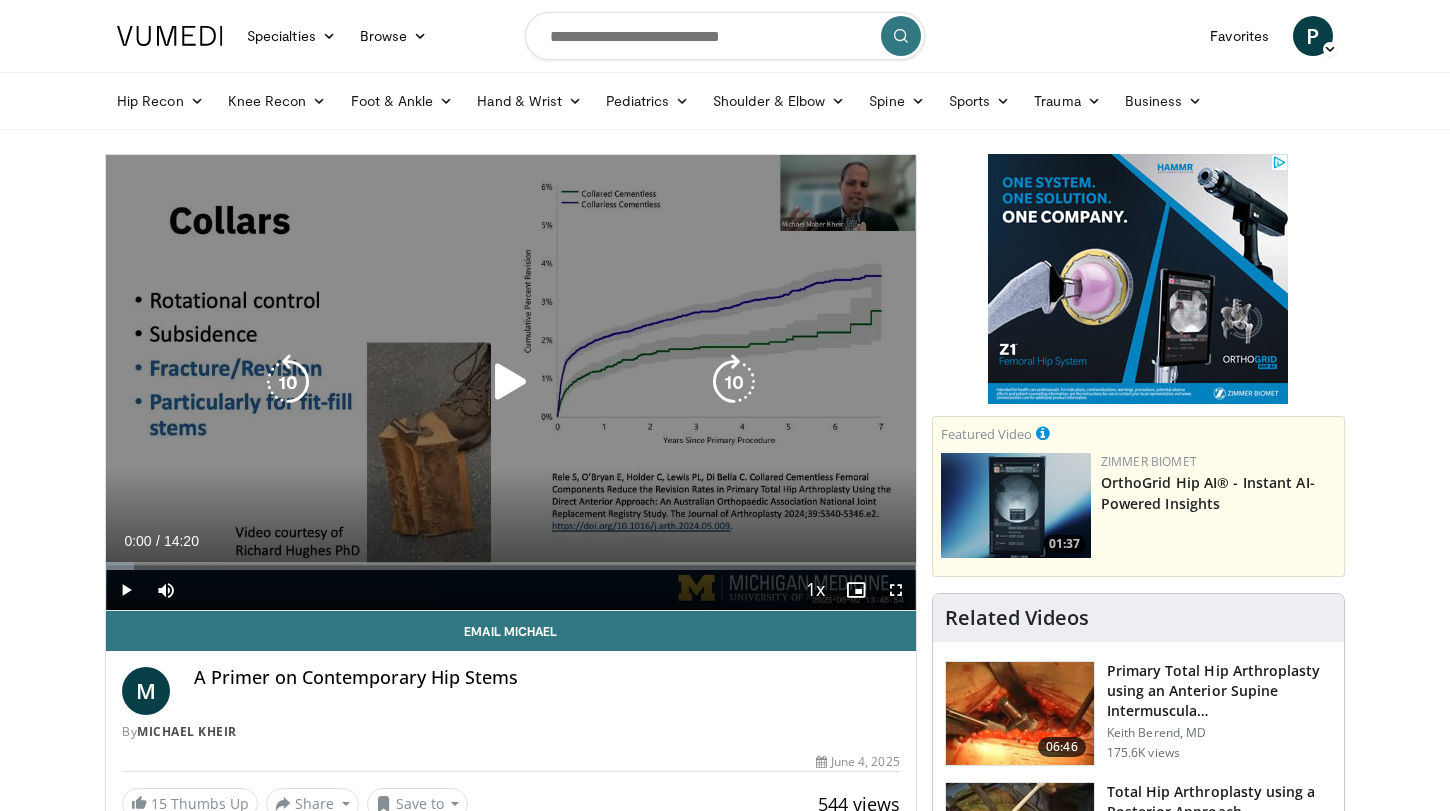 click at bounding box center (511, 382) 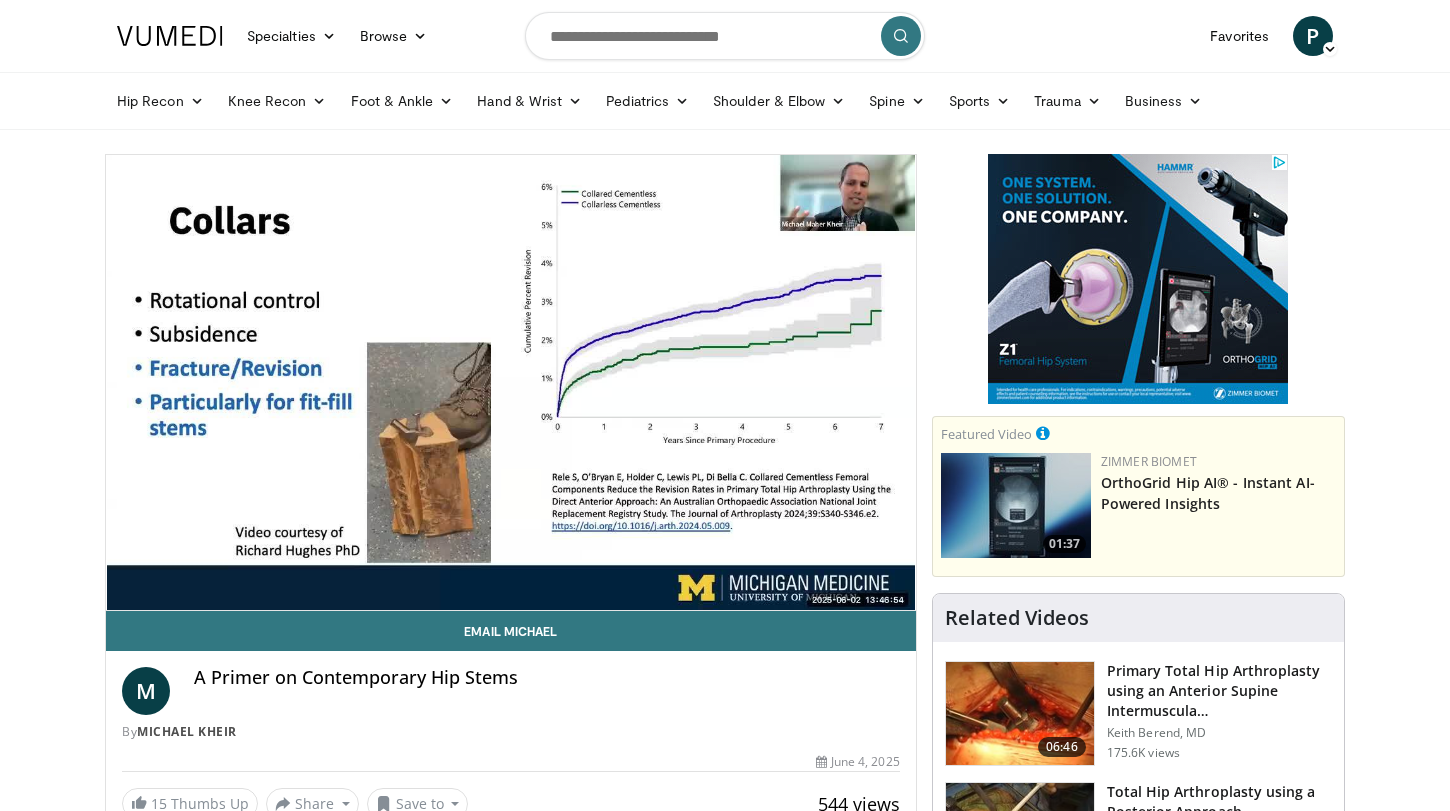 type 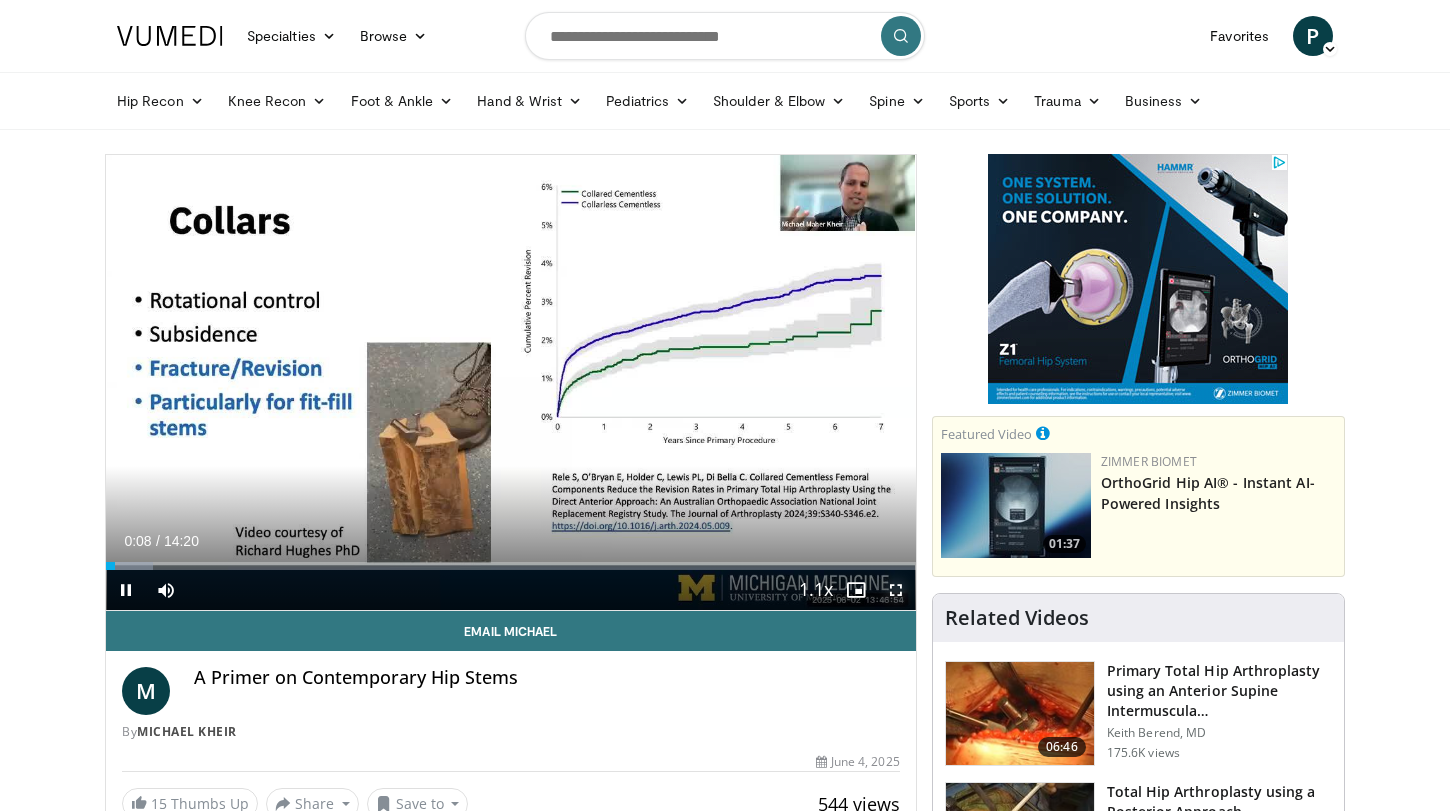 click at bounding box center (896, 590) 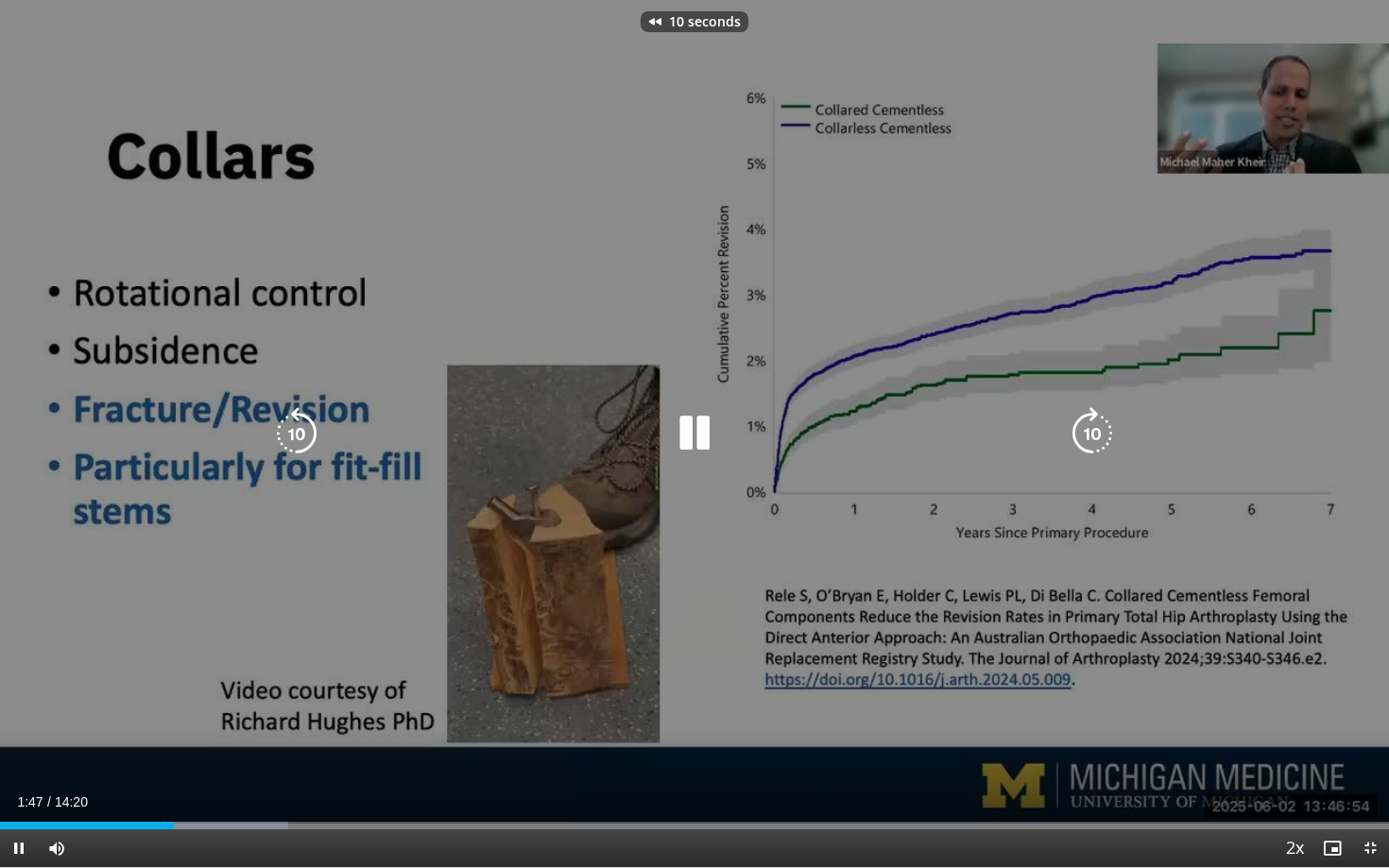 click on "10 seconds
Tap to unmute" at bounding box center (694, 434) 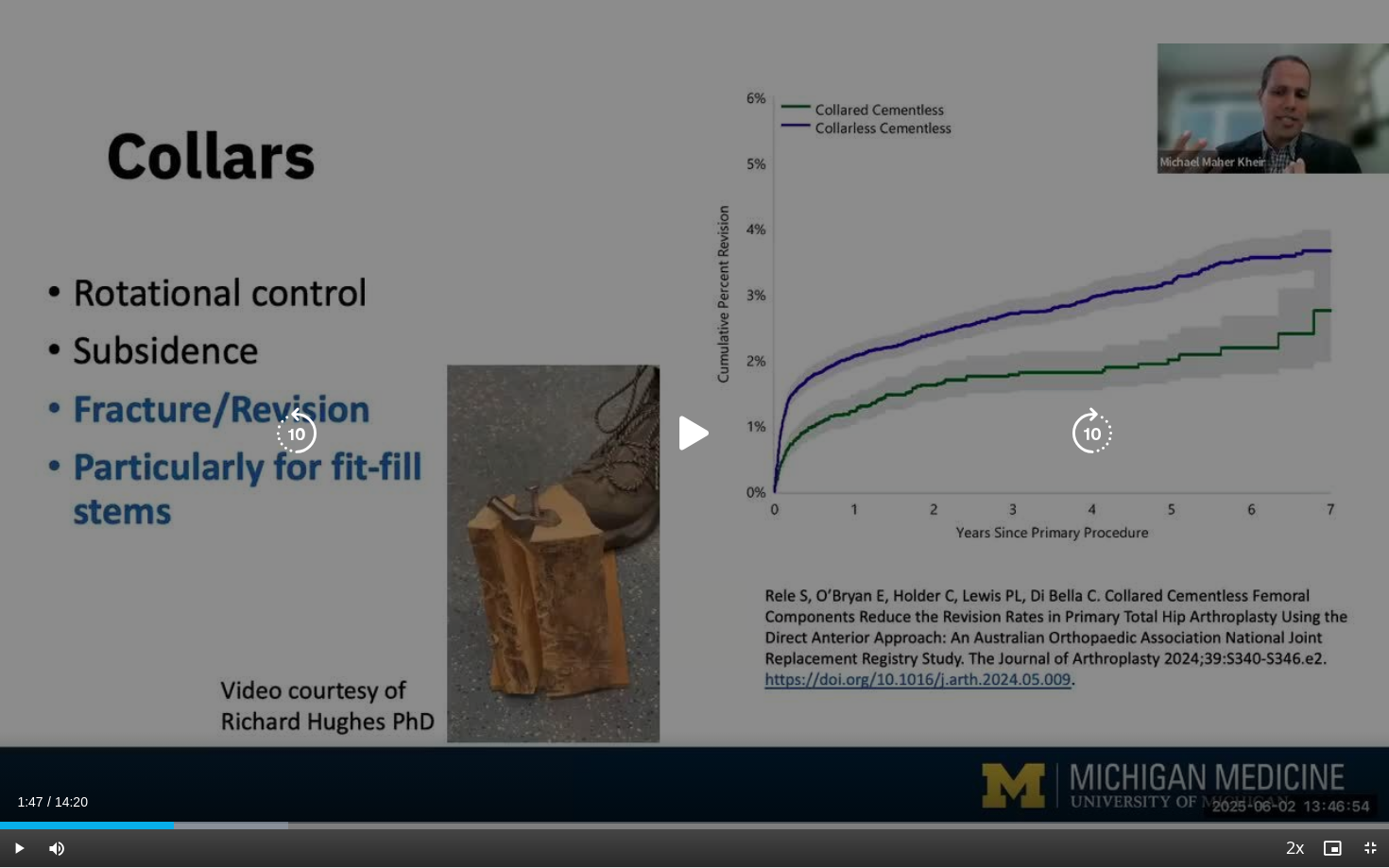 click on "10 seconds
Tap to unmute" at bounding box center (694, 434) 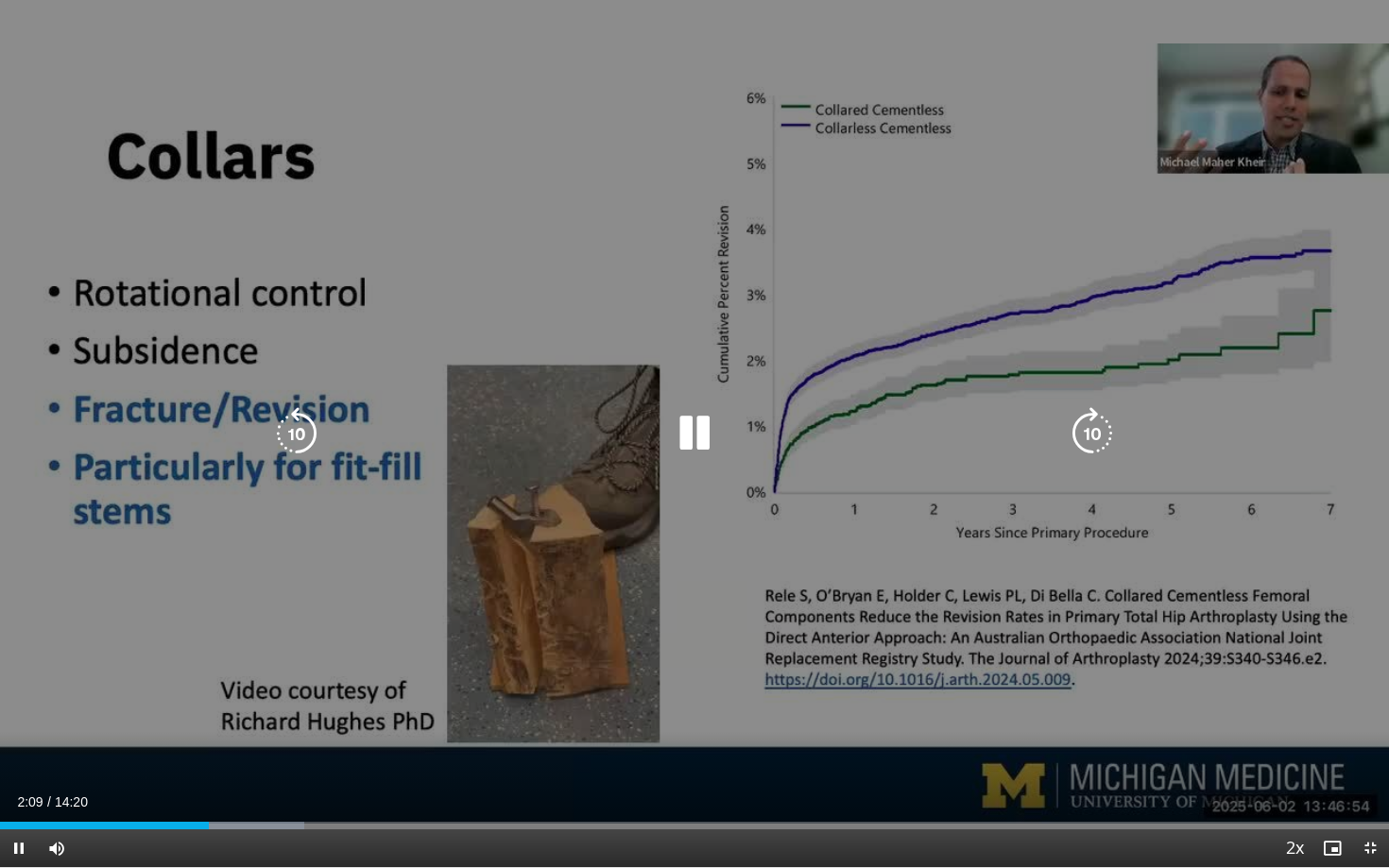 click on "10 seconds
Tap to unmute" at bounding box center [694, 434] 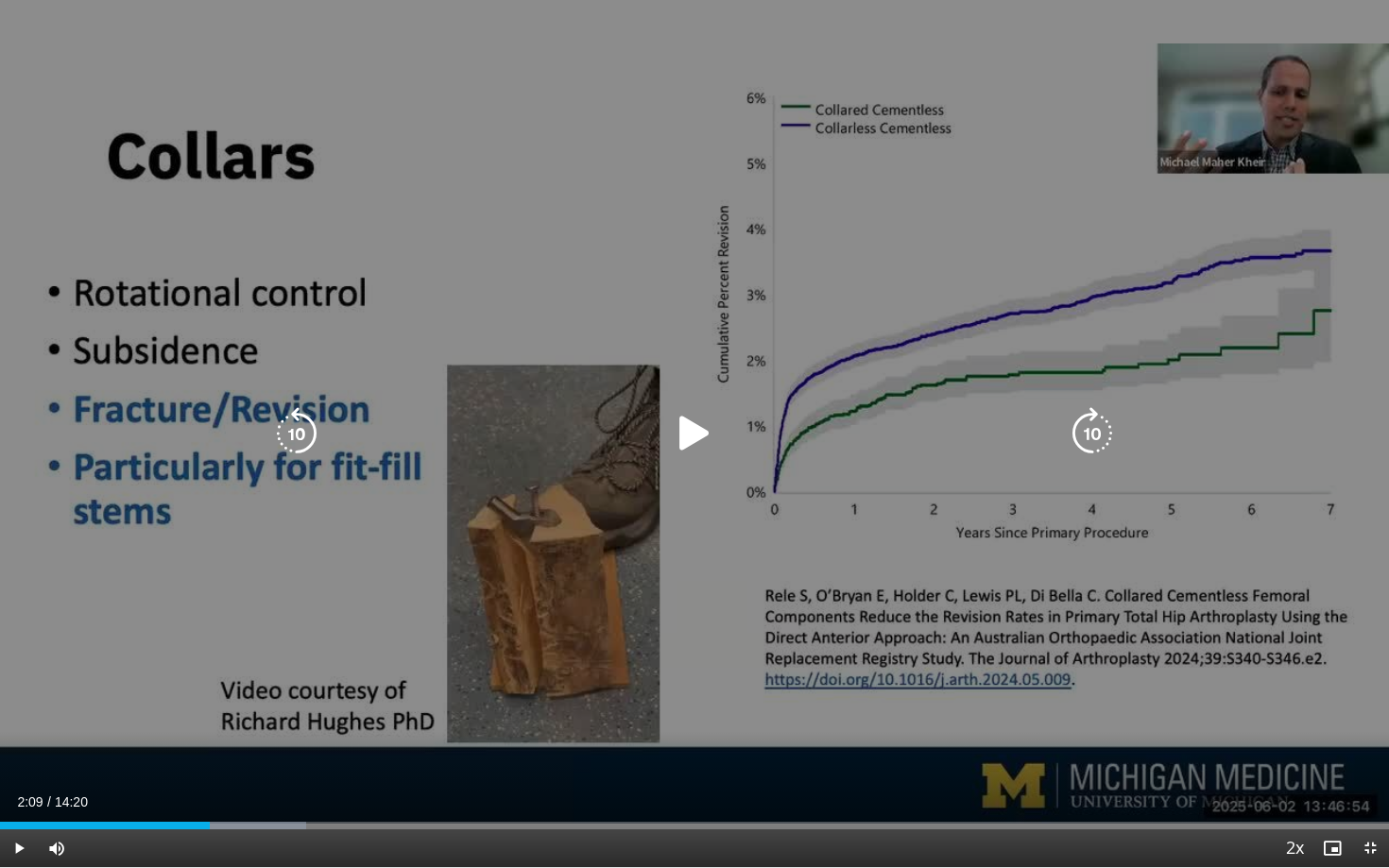 click on "10 seconds
Tap to unmute" at bounding box center [694, 434] 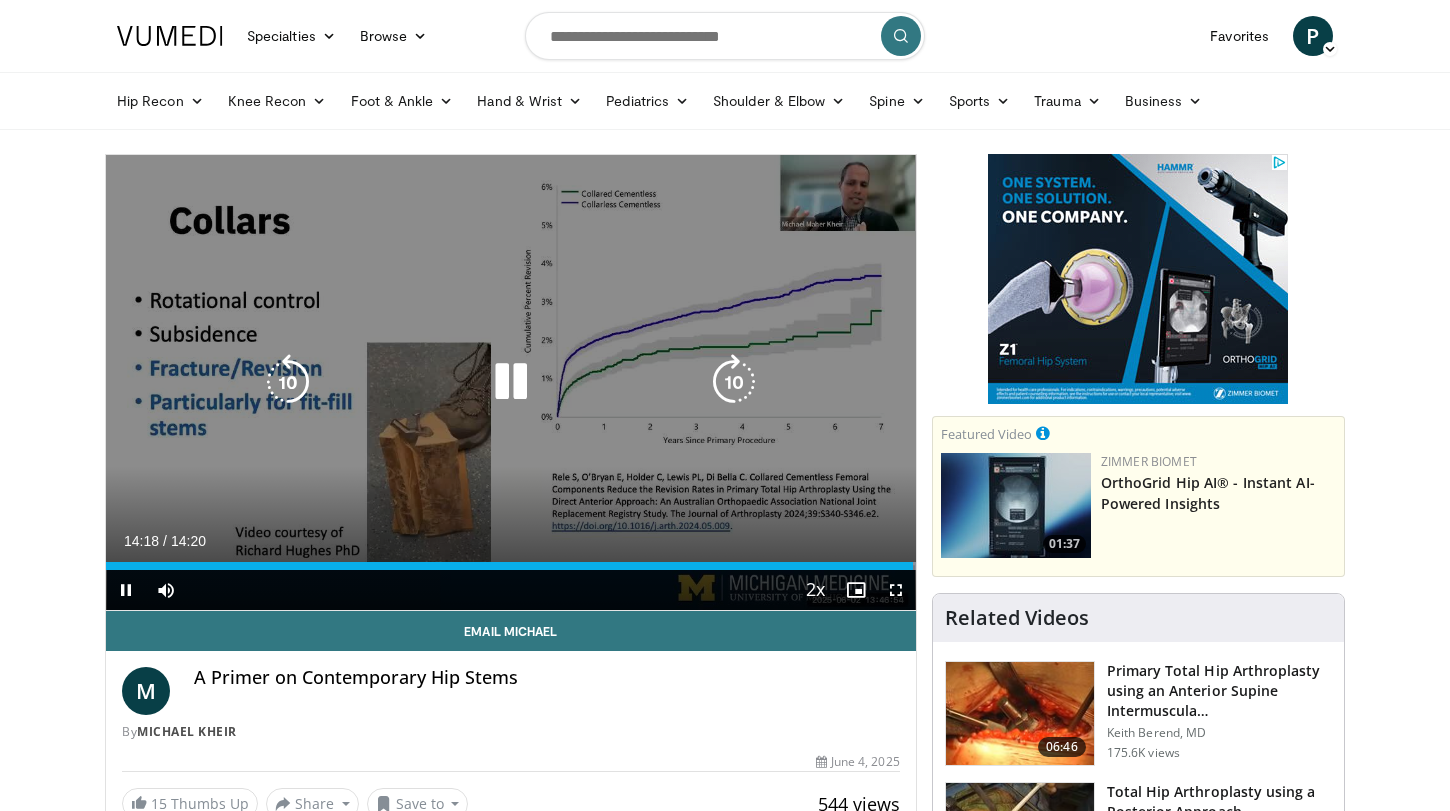click at bounding box center [511, 382] 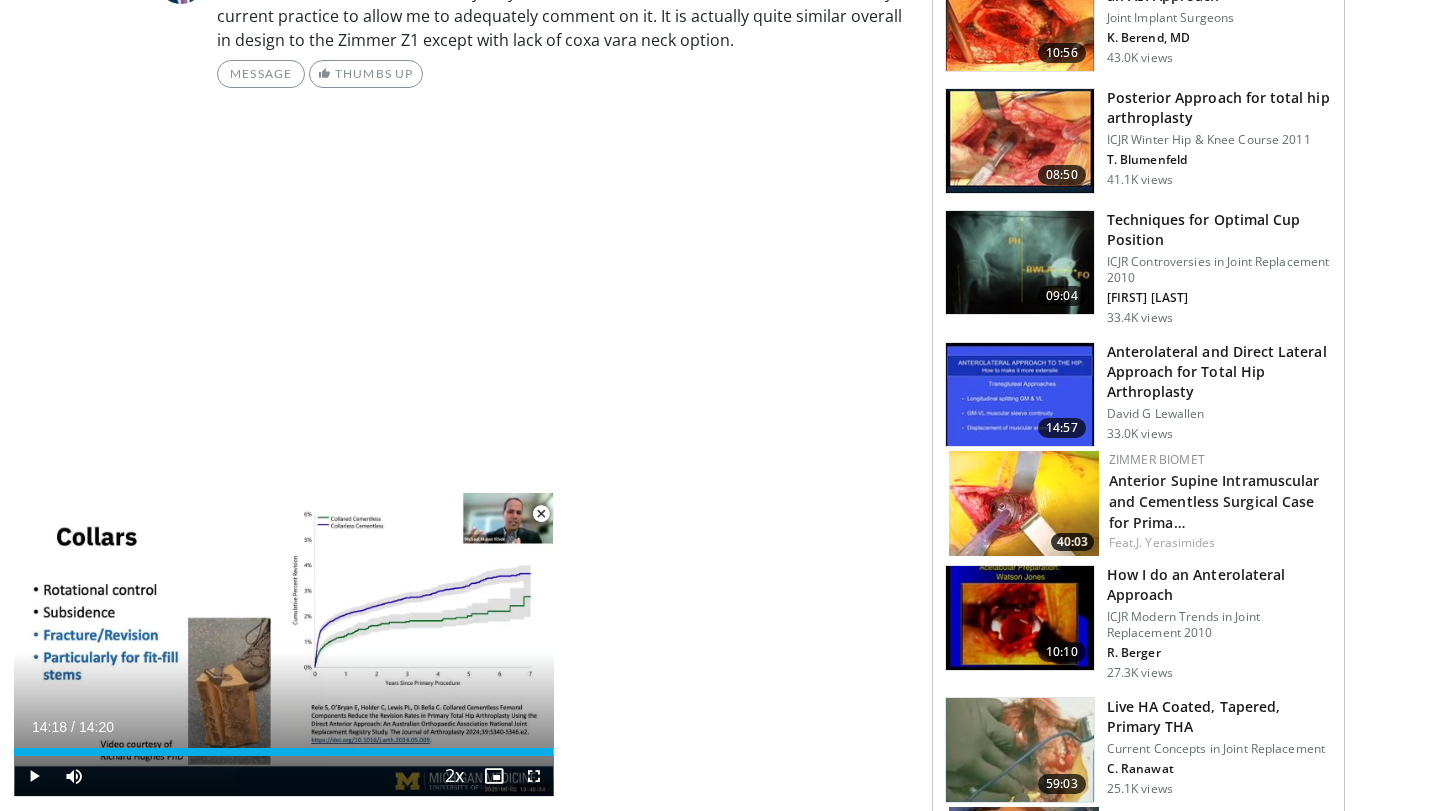 scroll, scrollTop: 1202, scrollLeft: 0, axis: vertical 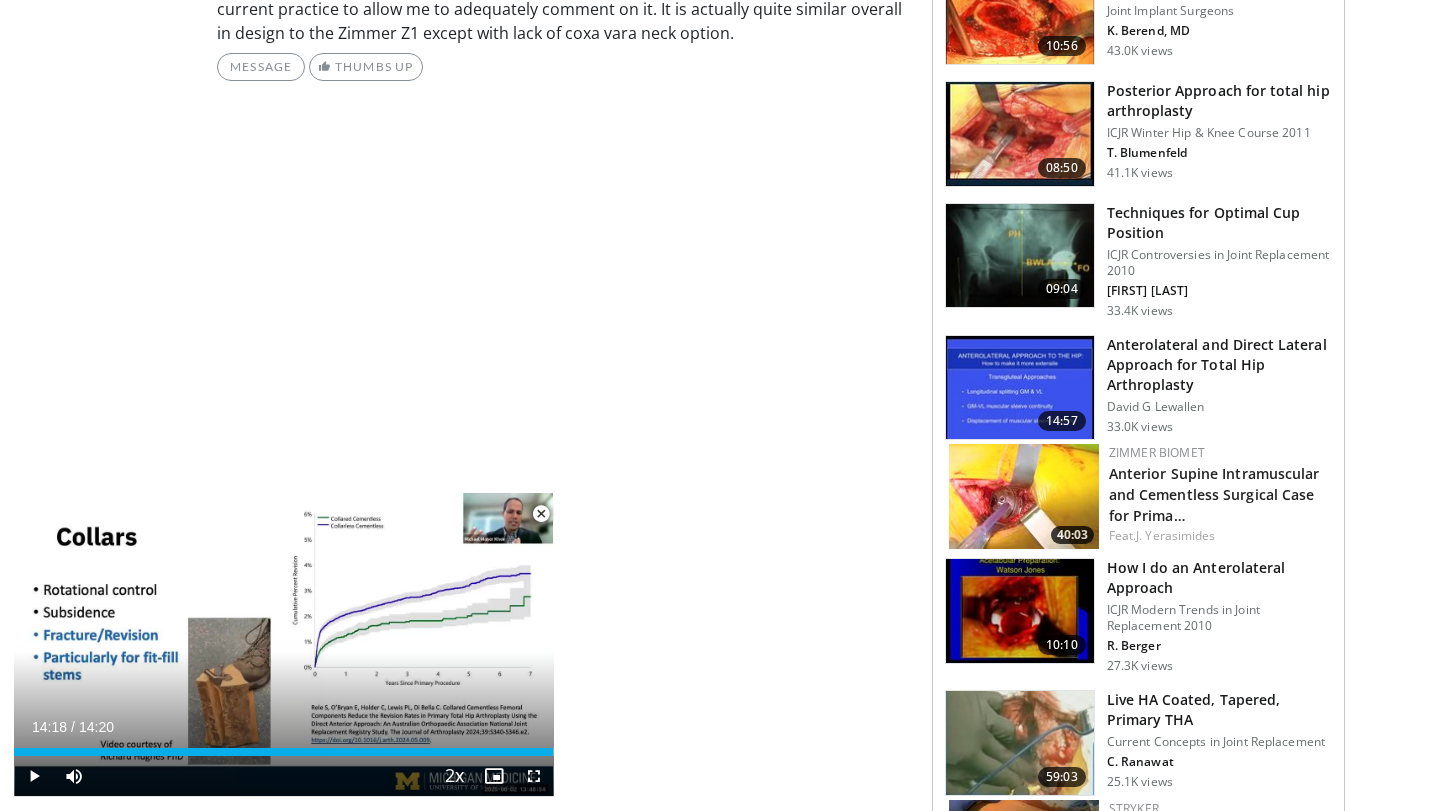 click on "**********" at bounding box center [518, 433] 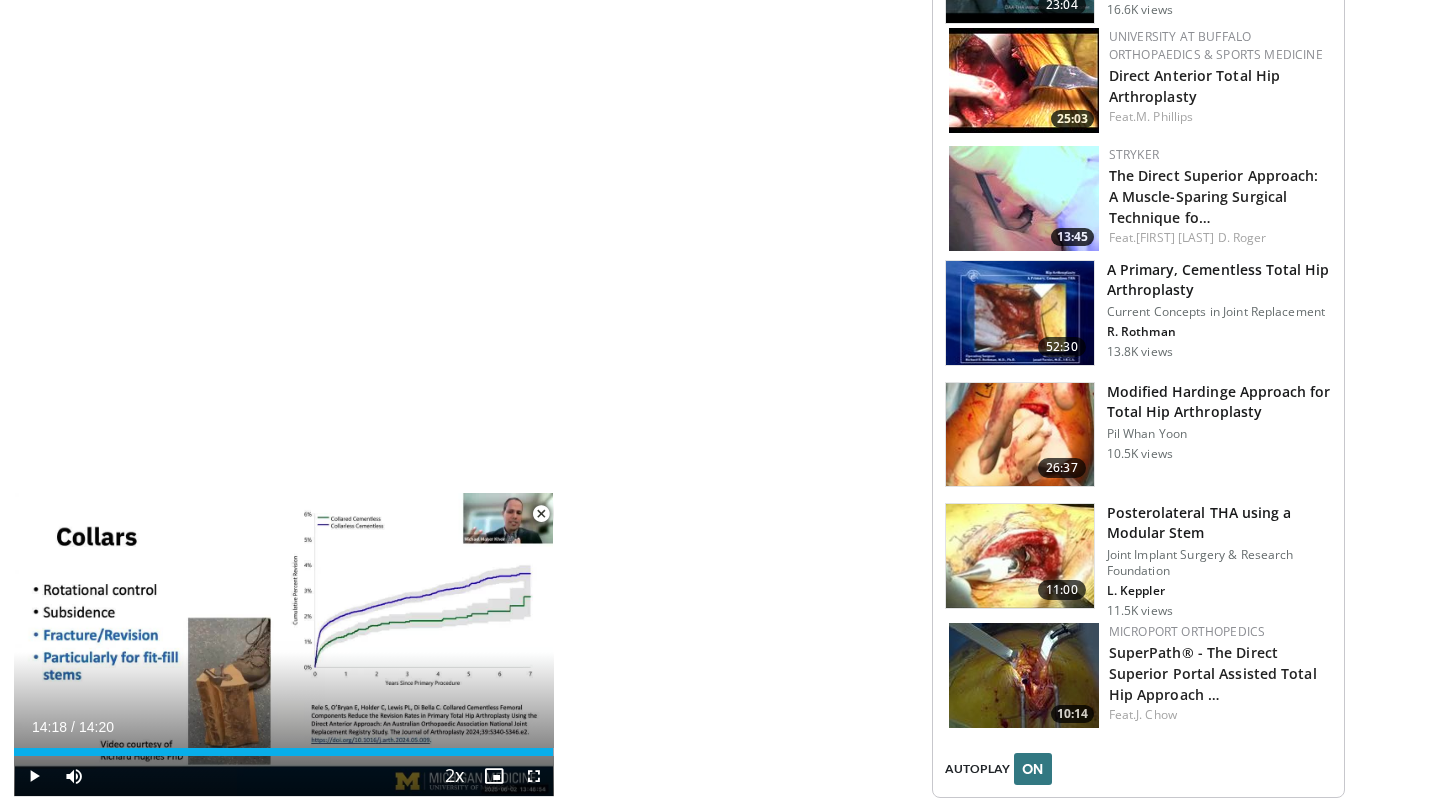 scroll, scrollTop: 2388, scrollLeft: 0, axis: vertical 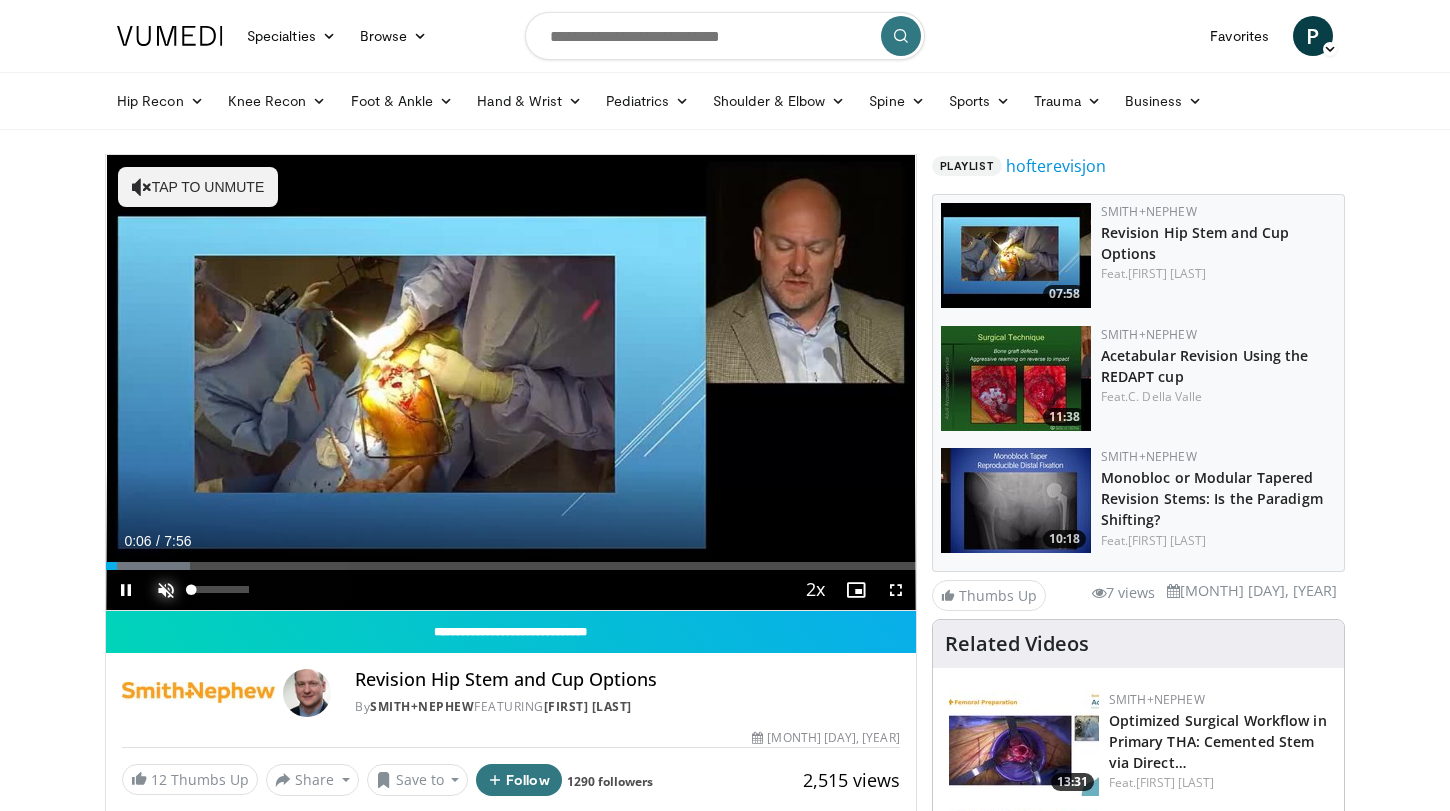 click at bounding box center [166, 590] 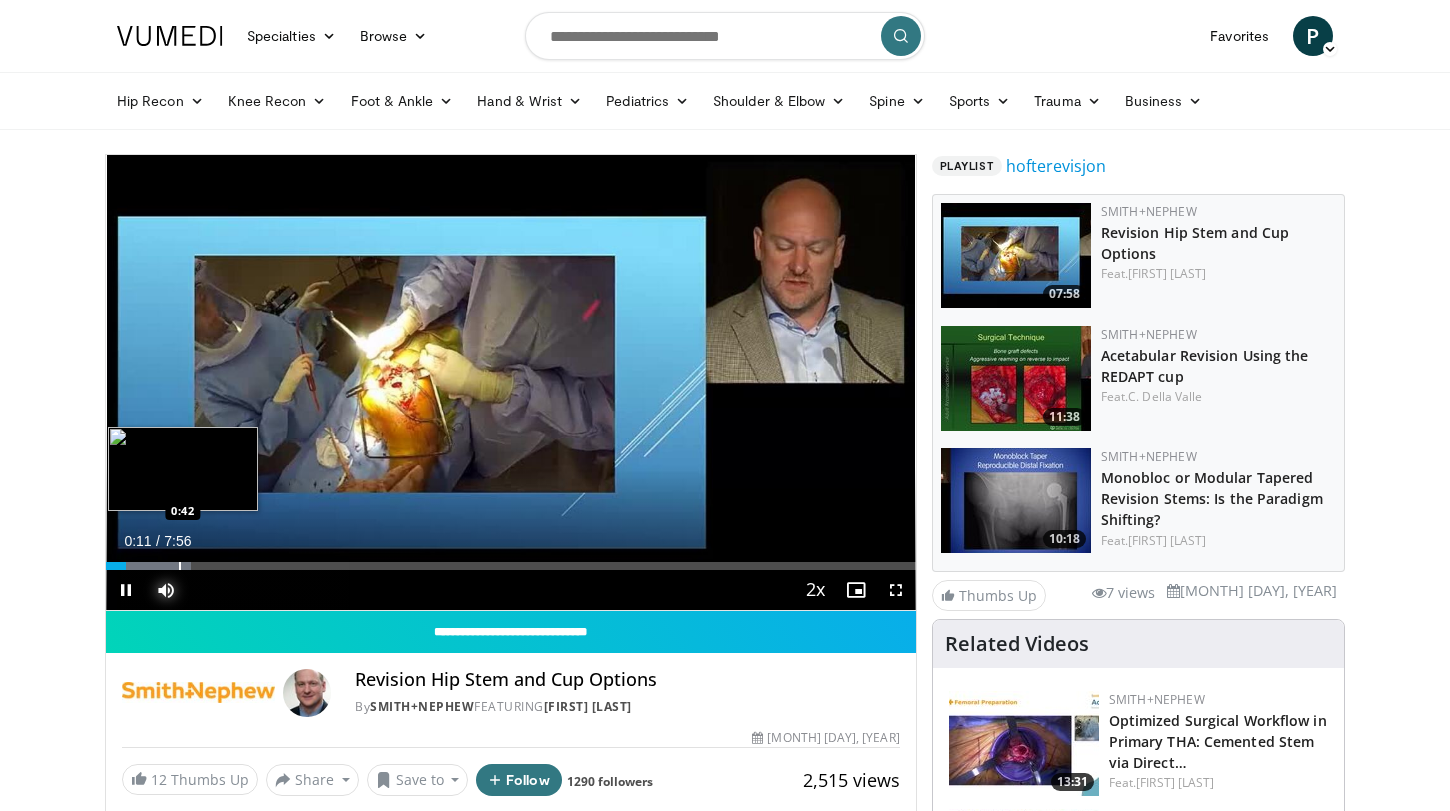 type 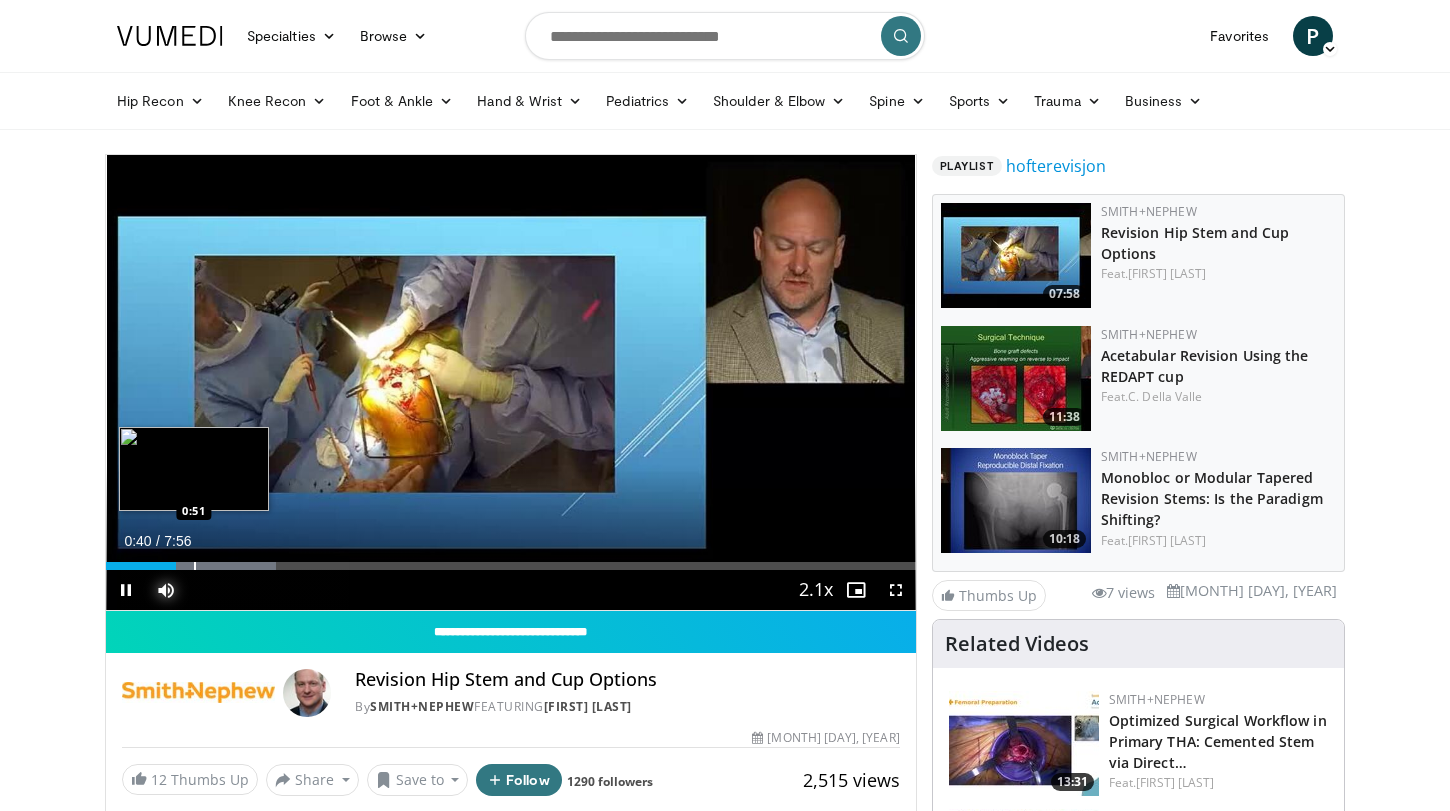 click at bounding box center (195, 566) 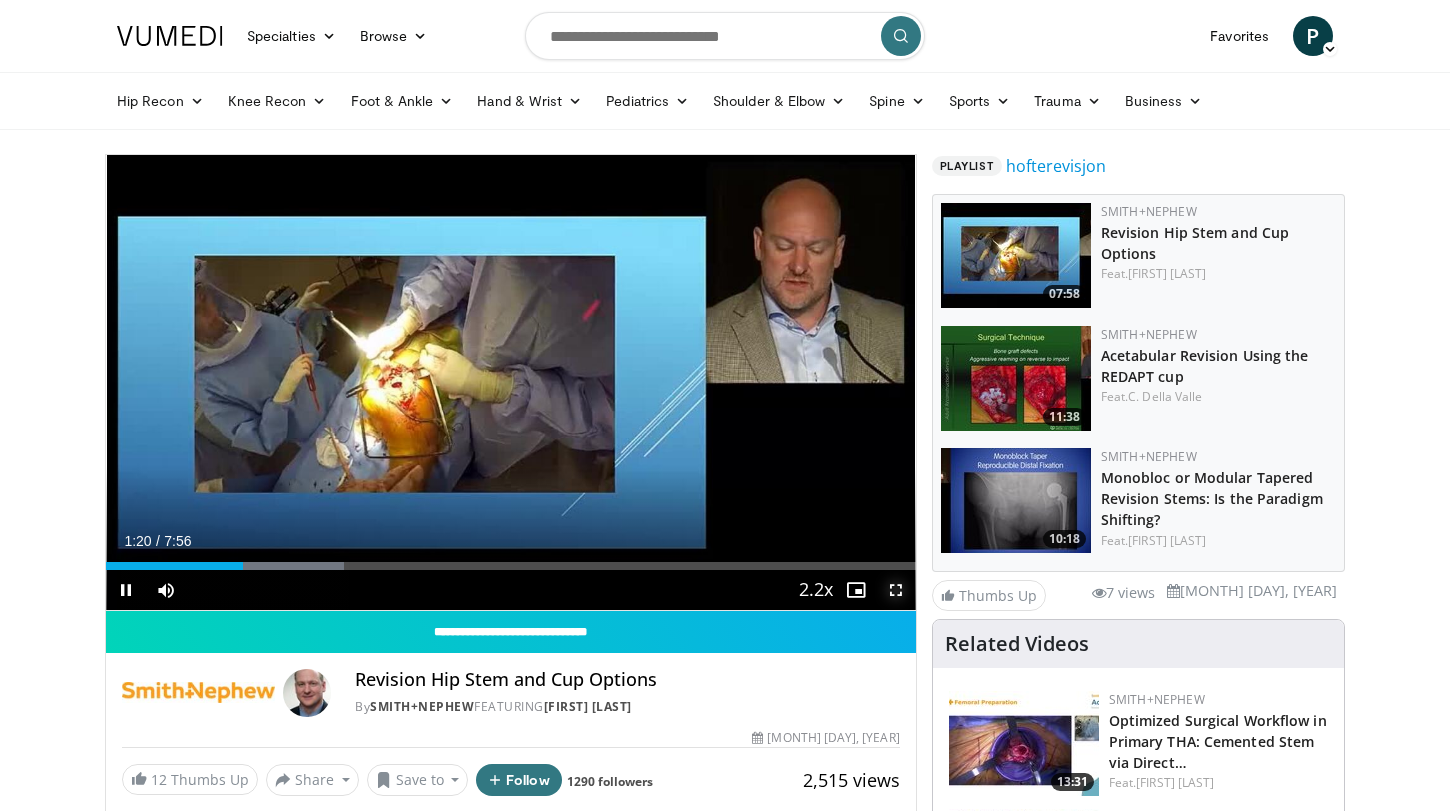 click at bounding box center (896, 590) 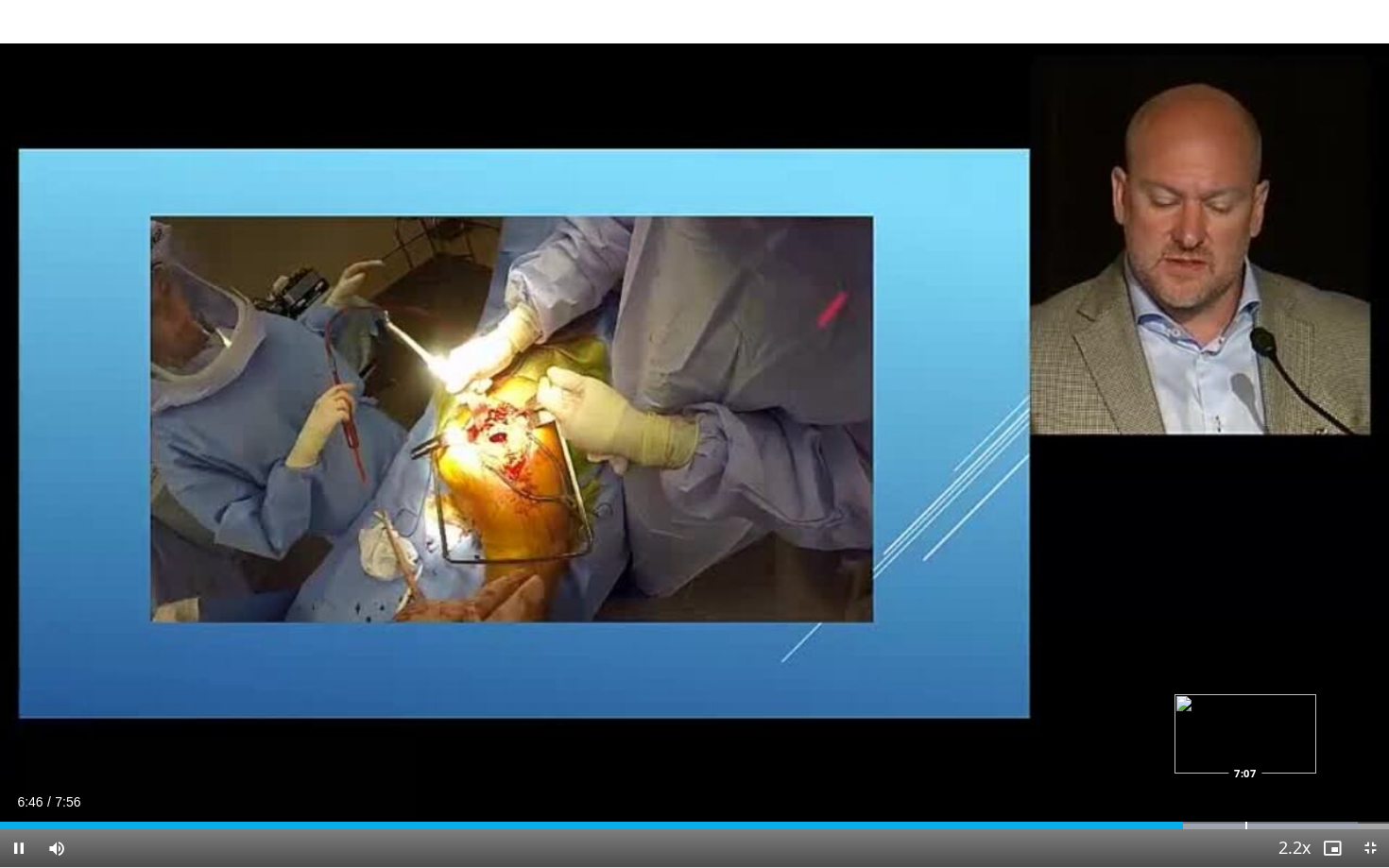 click at bounding box center (1220, 825) 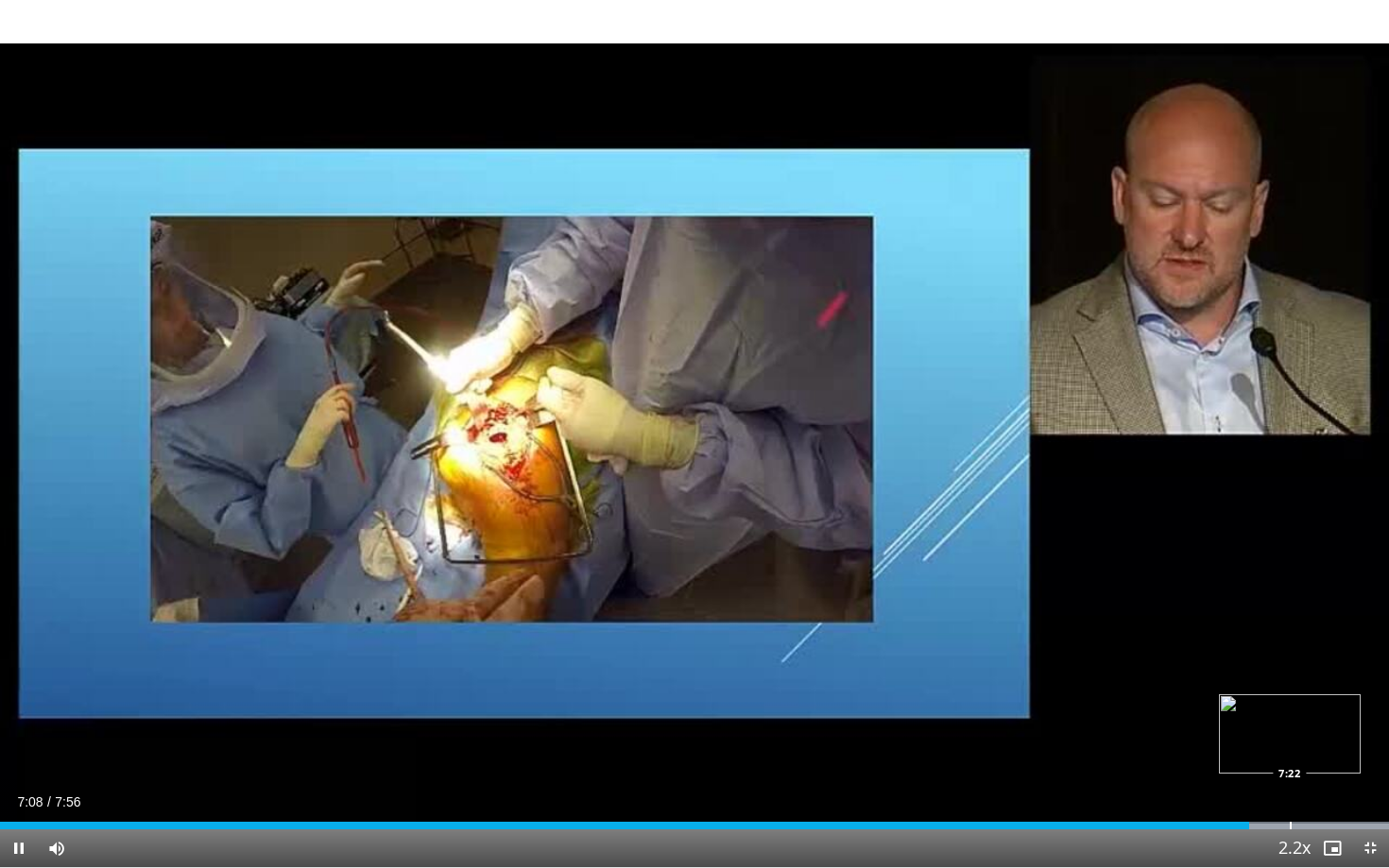 click at bounding box center (1291, 825) 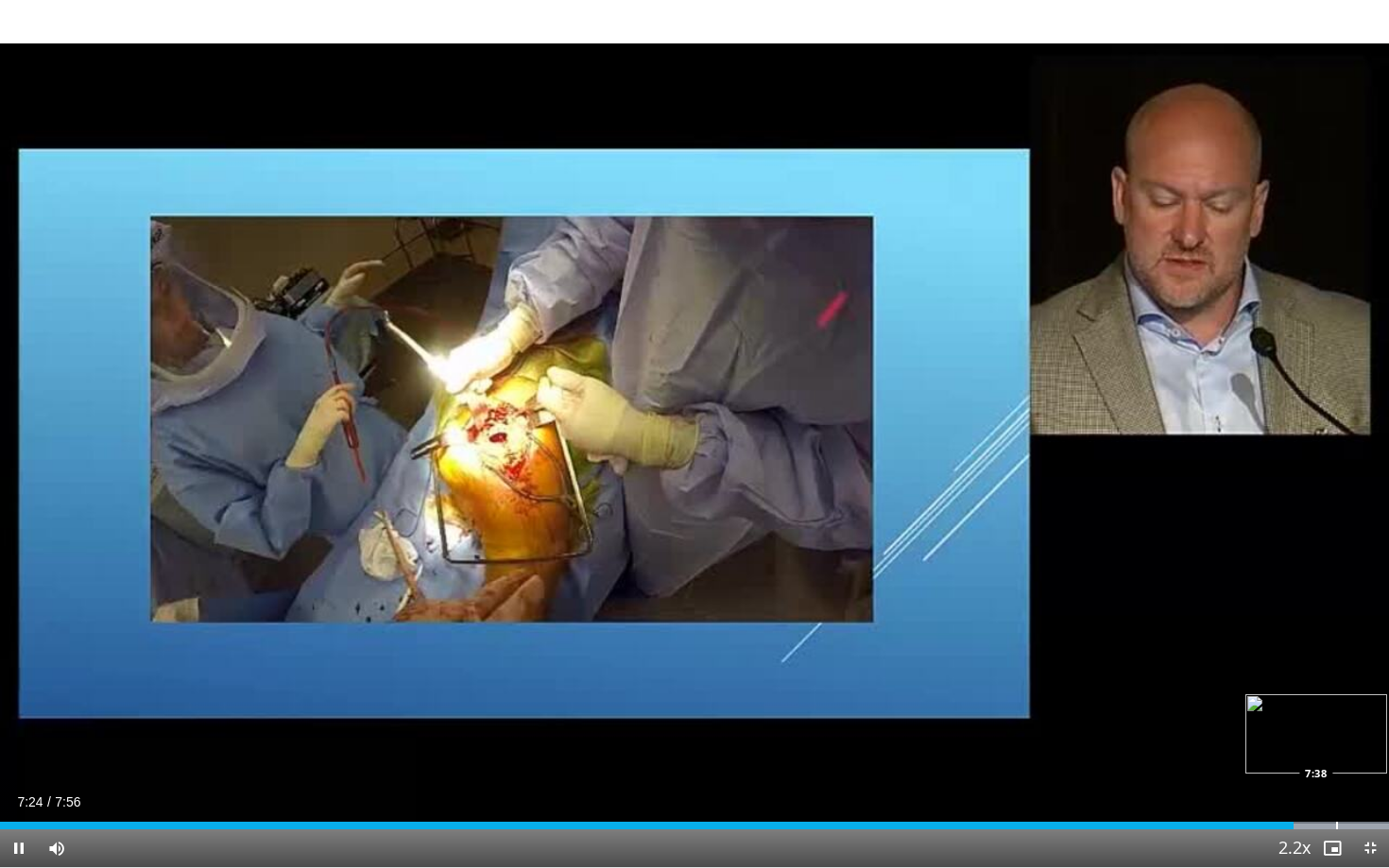 click at bounding box center (1337, 825) 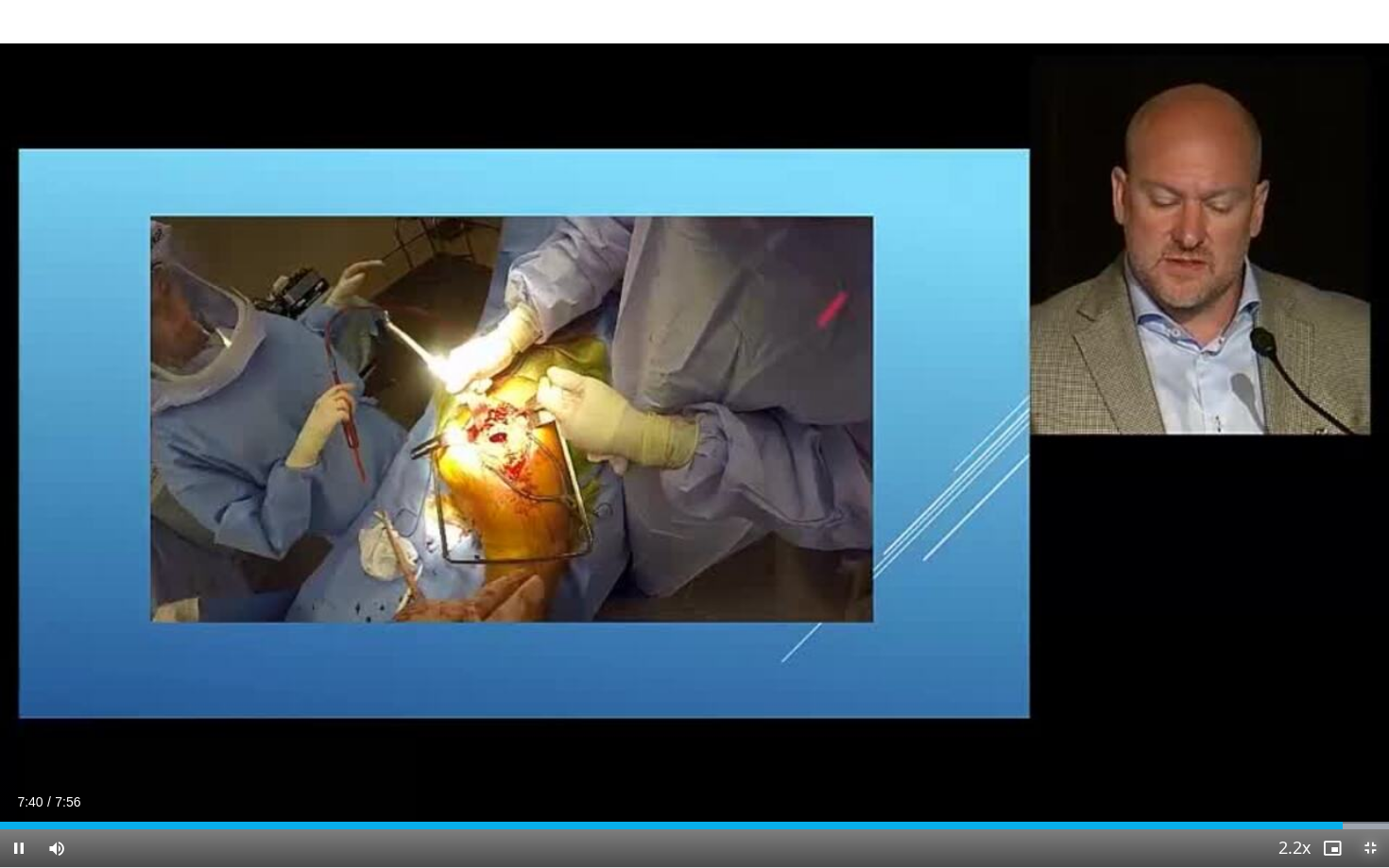 click at bounding box center [1370, 848] 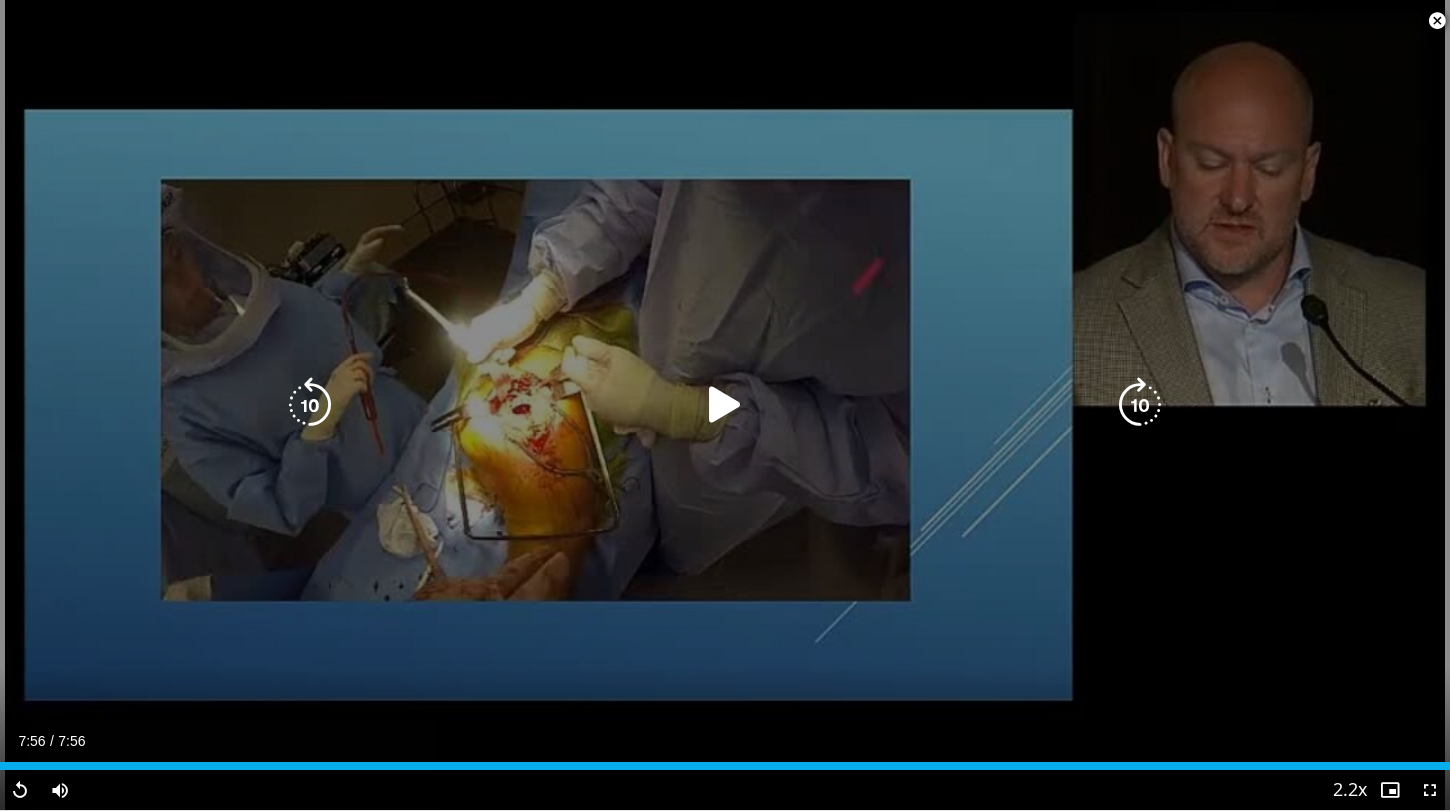 scroll, scrollTop: 626, scrollLeft: 0, axis: vertical 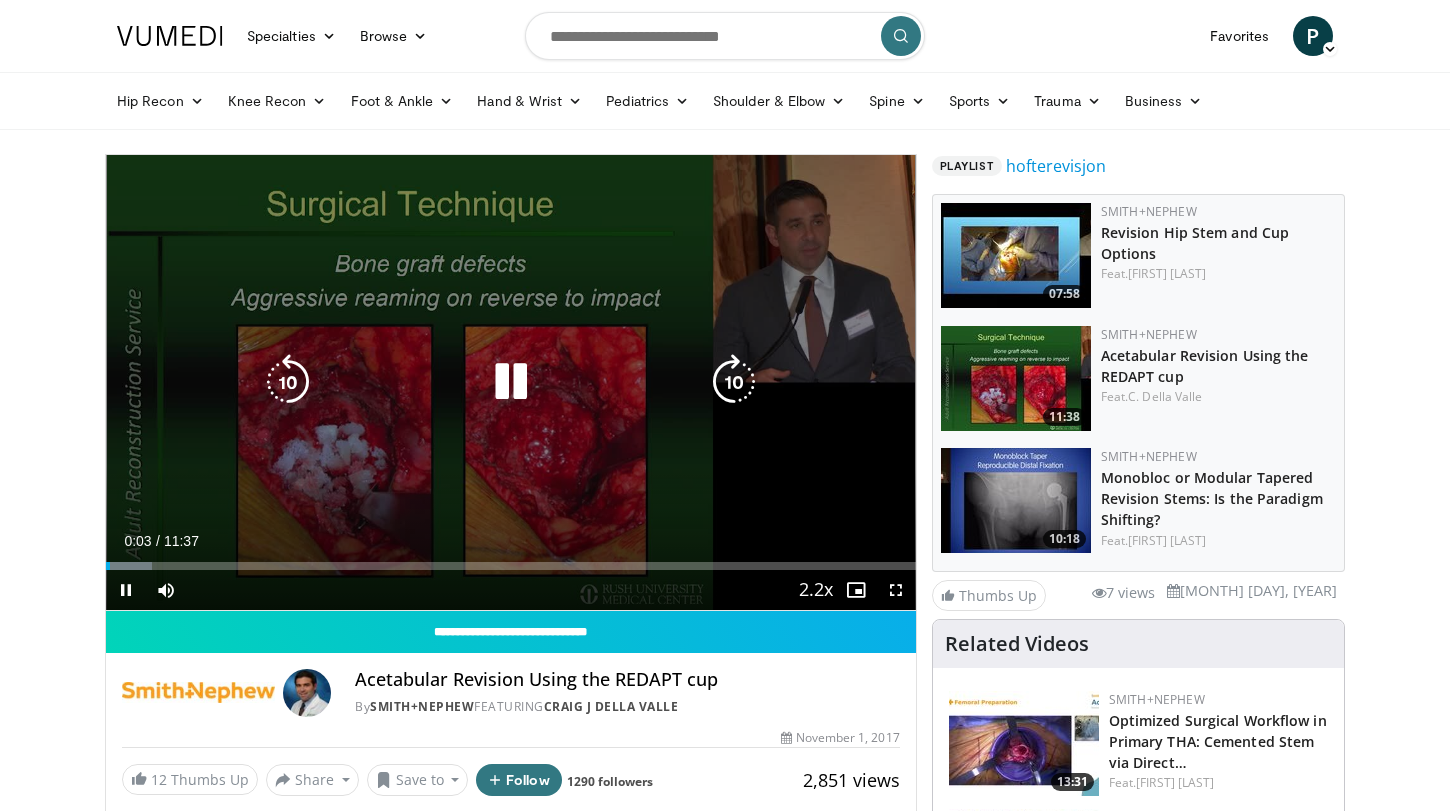 click at bounding box center (511, 382) 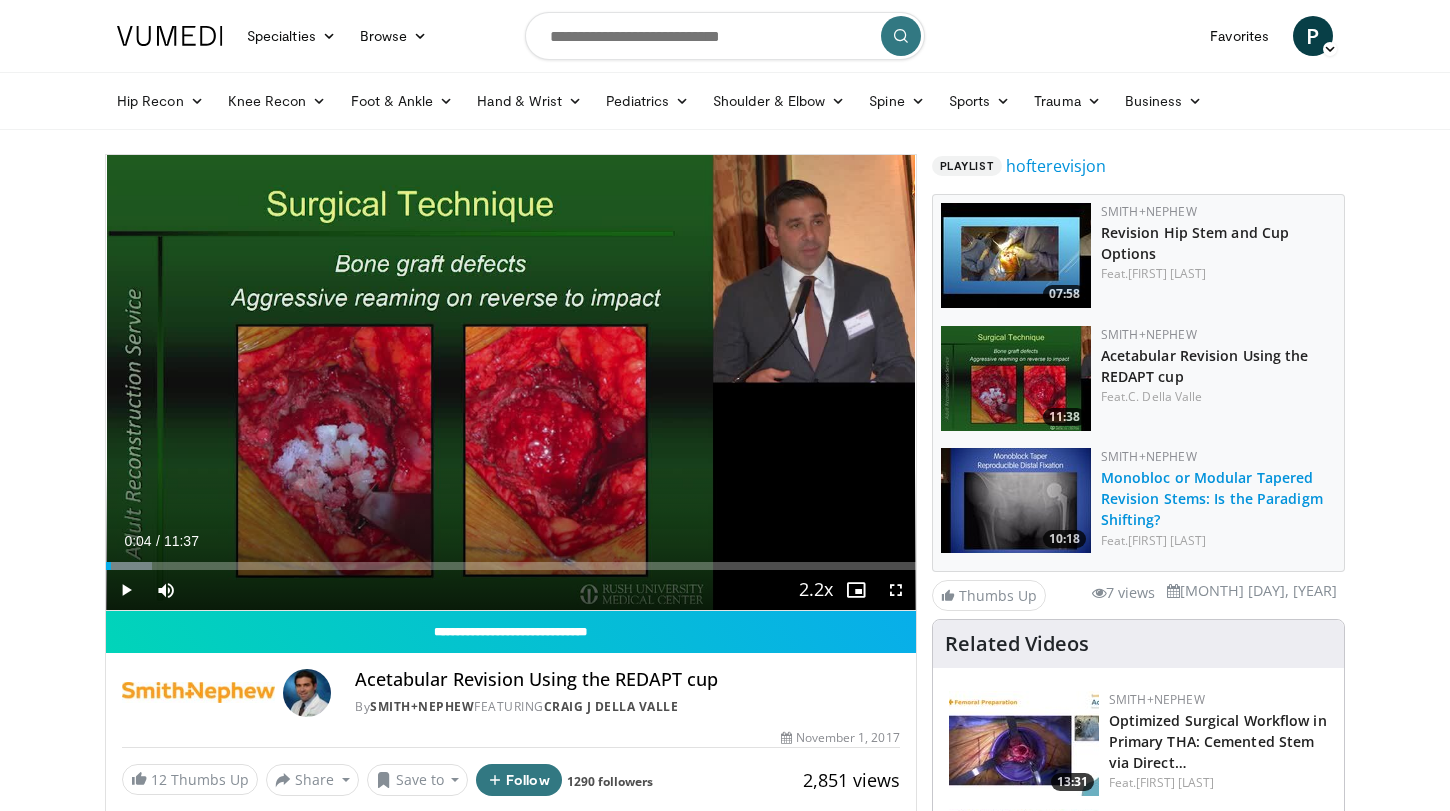 click on "Monobloc or Modular Tapered Revision Stems: Is the Paradigm Shifting?" at bounding box center (1212, 498) 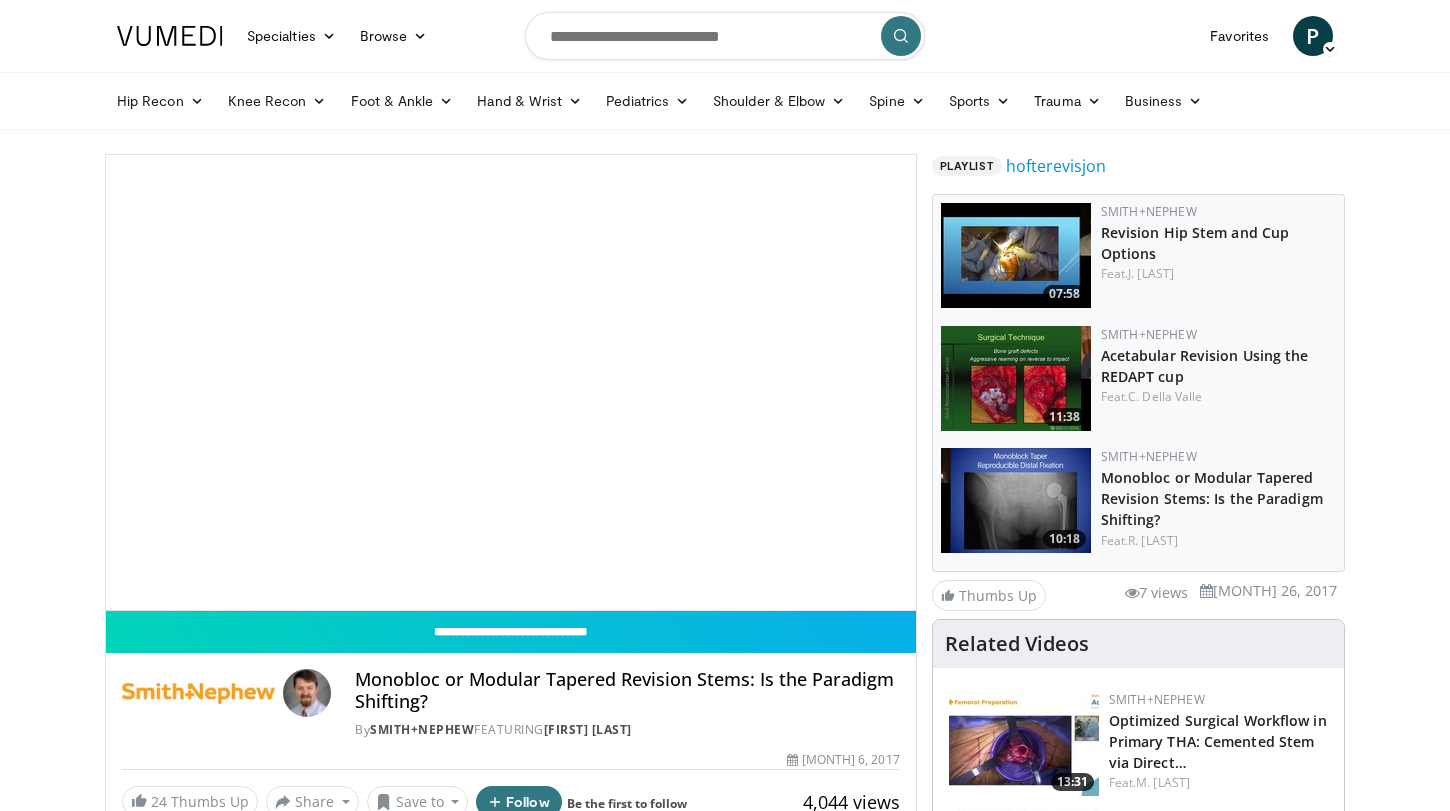 scroll, scrollTop: 0, scrollLeft: 0, axis: both 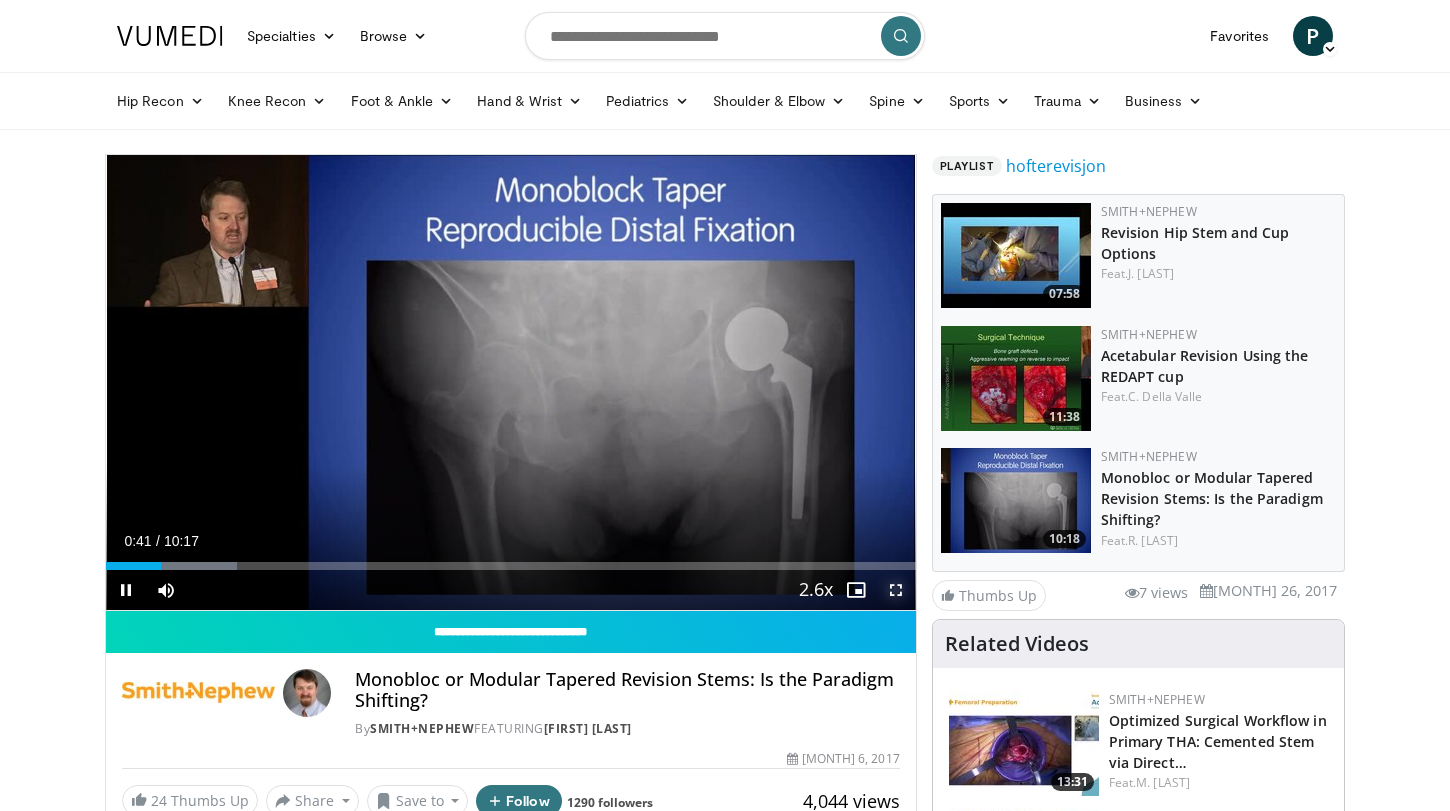 click at bounding box center [896, 590] 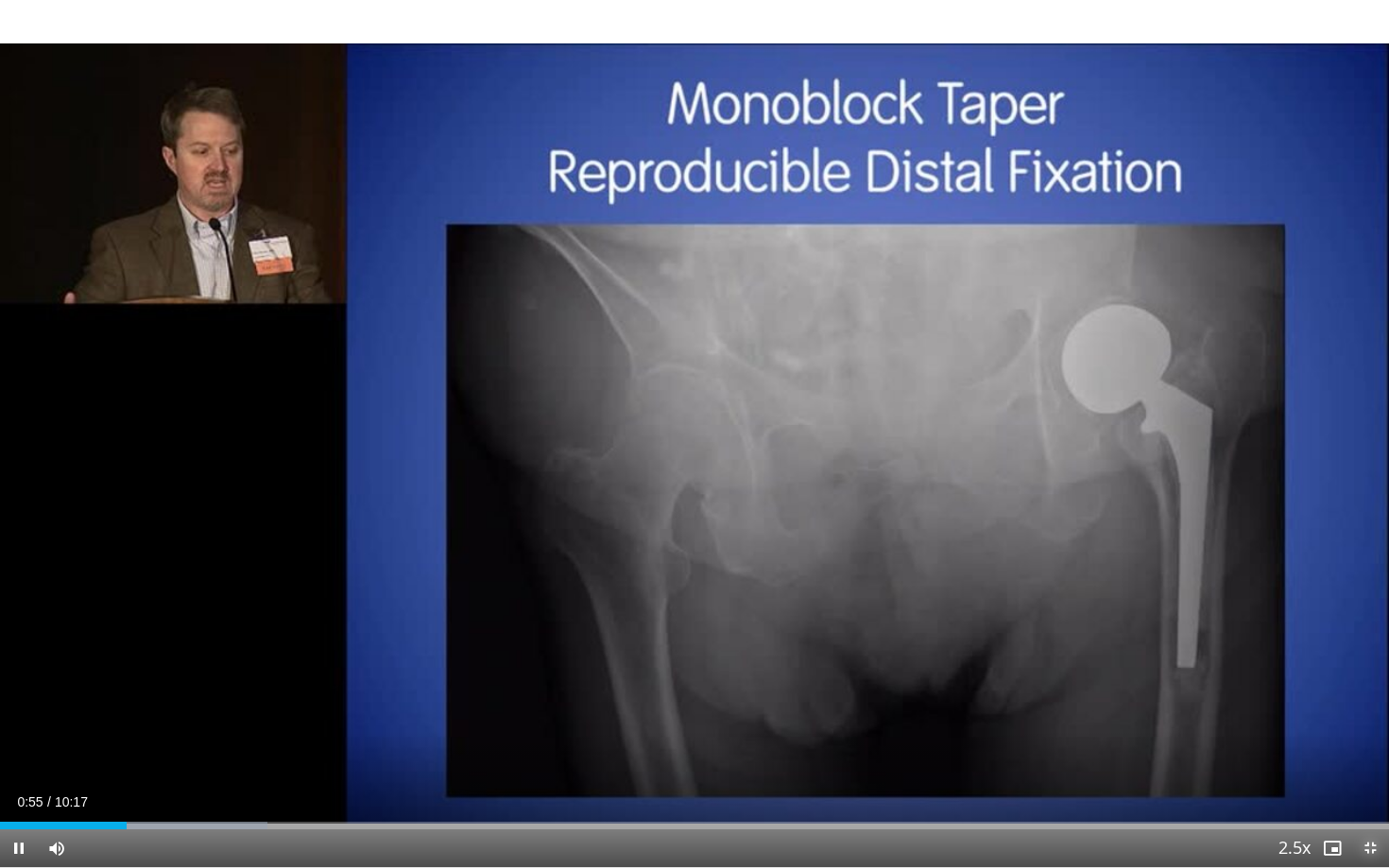click at bounding box center (1370, 848) 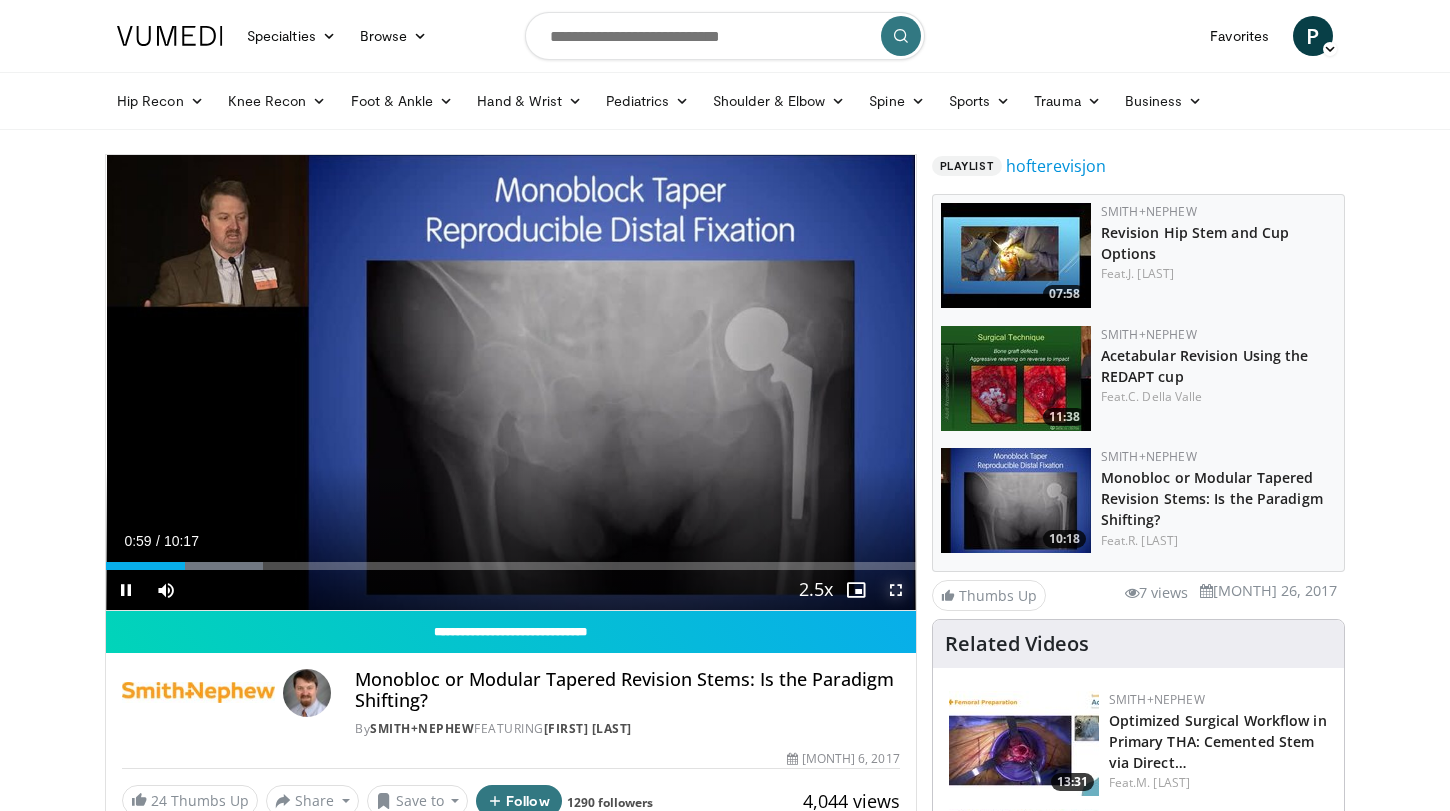 click at bounding box center [896, 590] 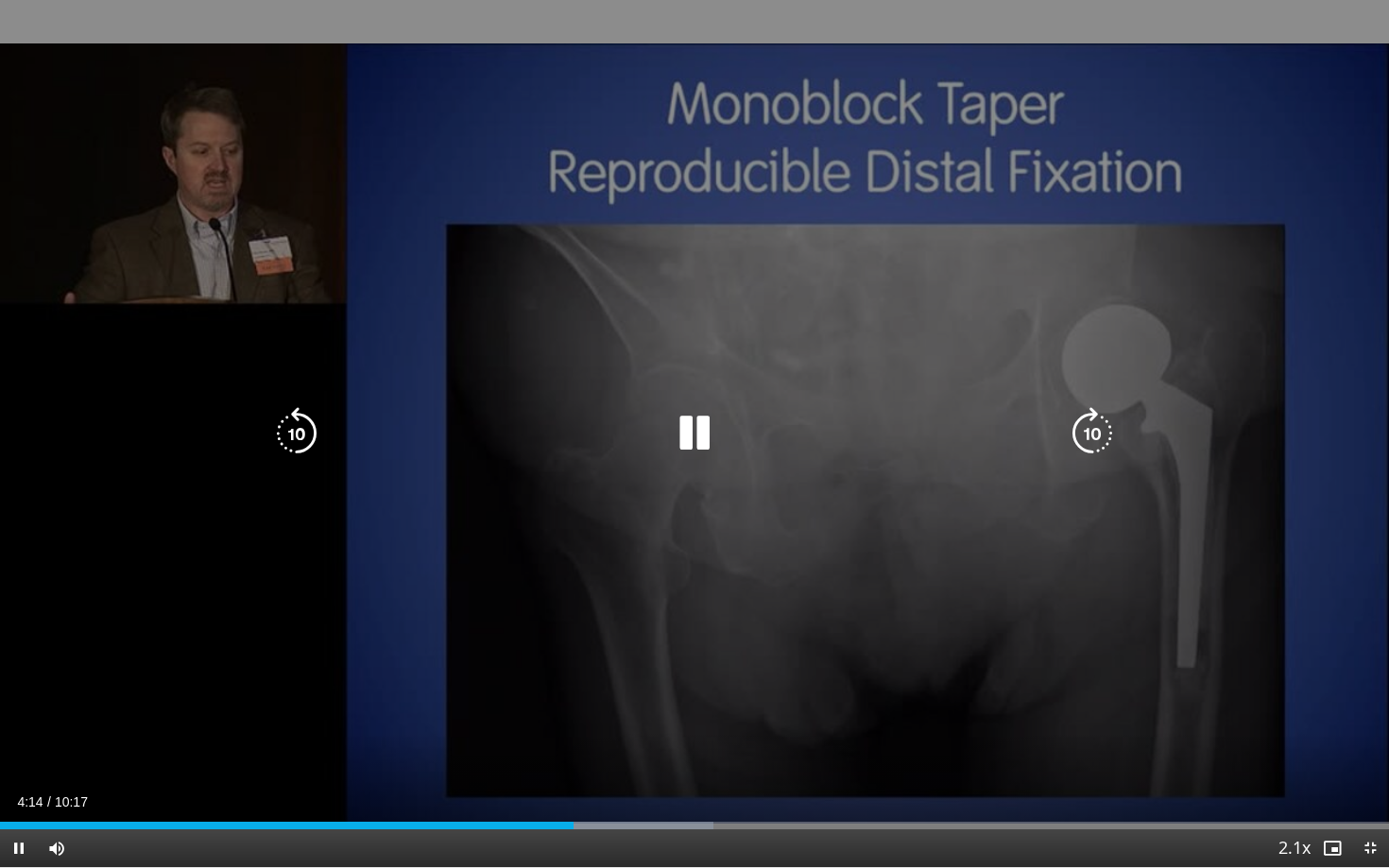 click on "10 seconds
Tap to unmute" at bounding box center (694, 434) 